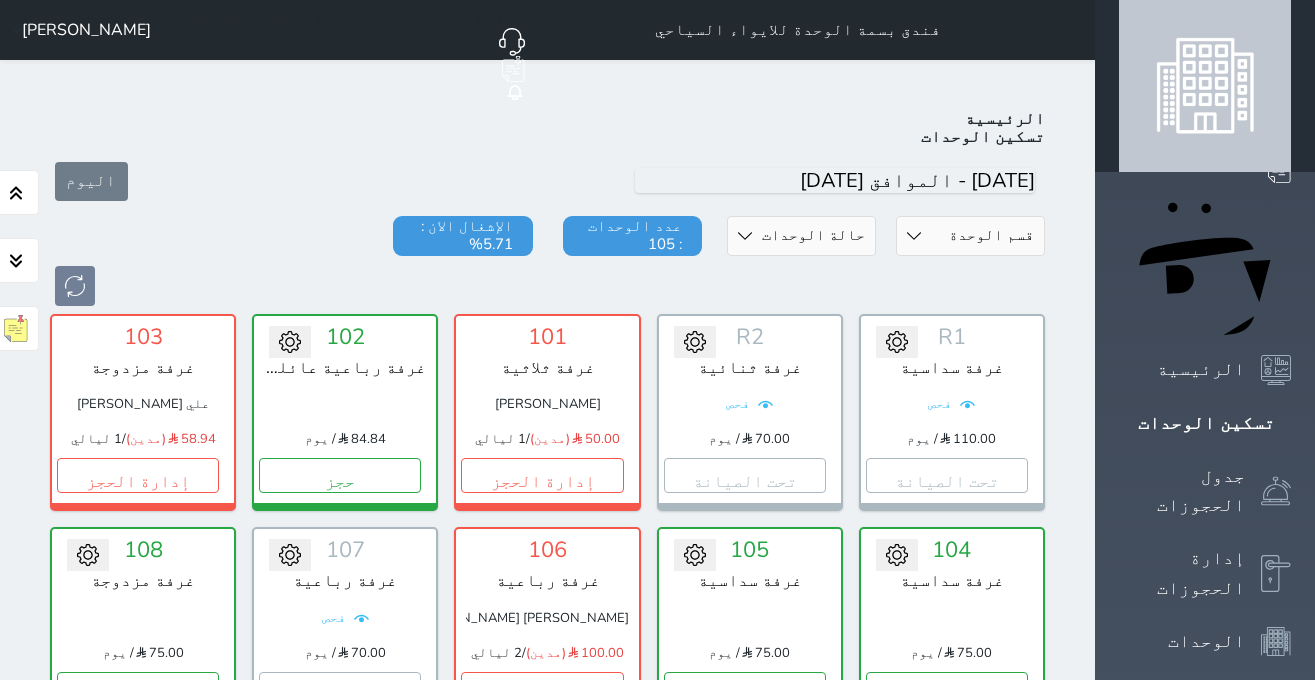 scroll, scrollTop: 78, scrollLeft: 0, axis: vertical 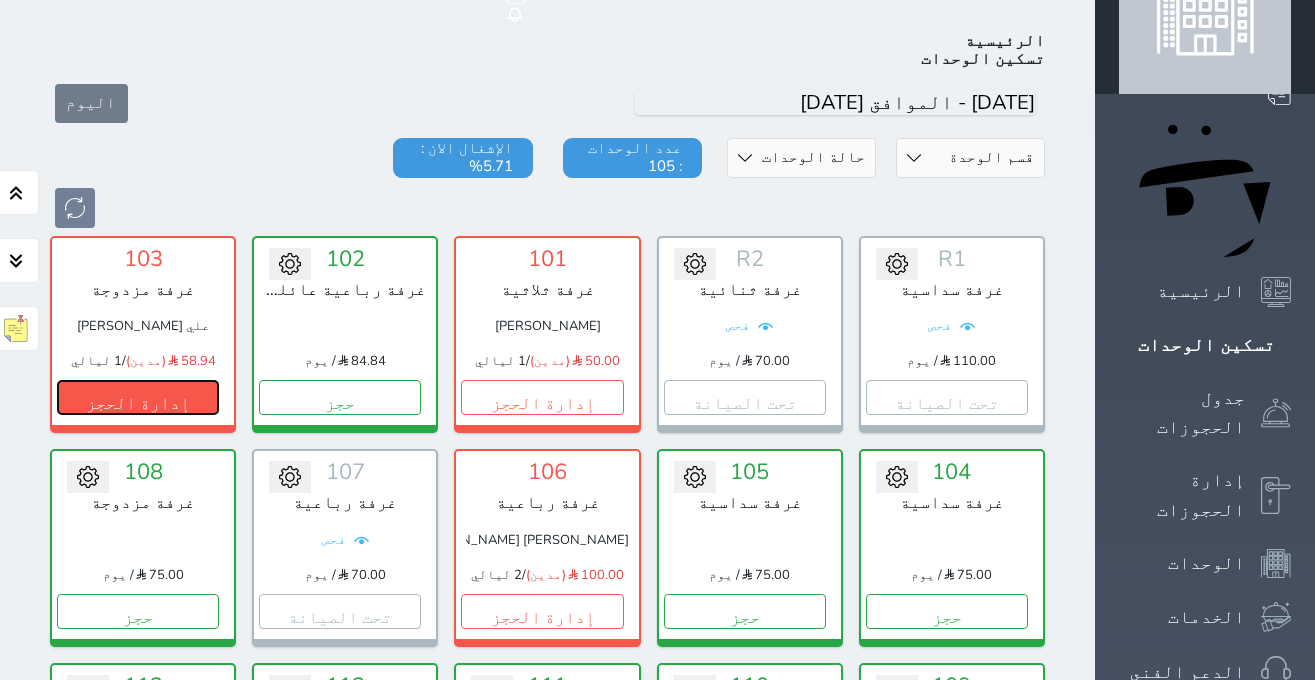 click on "إدارة الحجز" at bounding box center (138, 397) 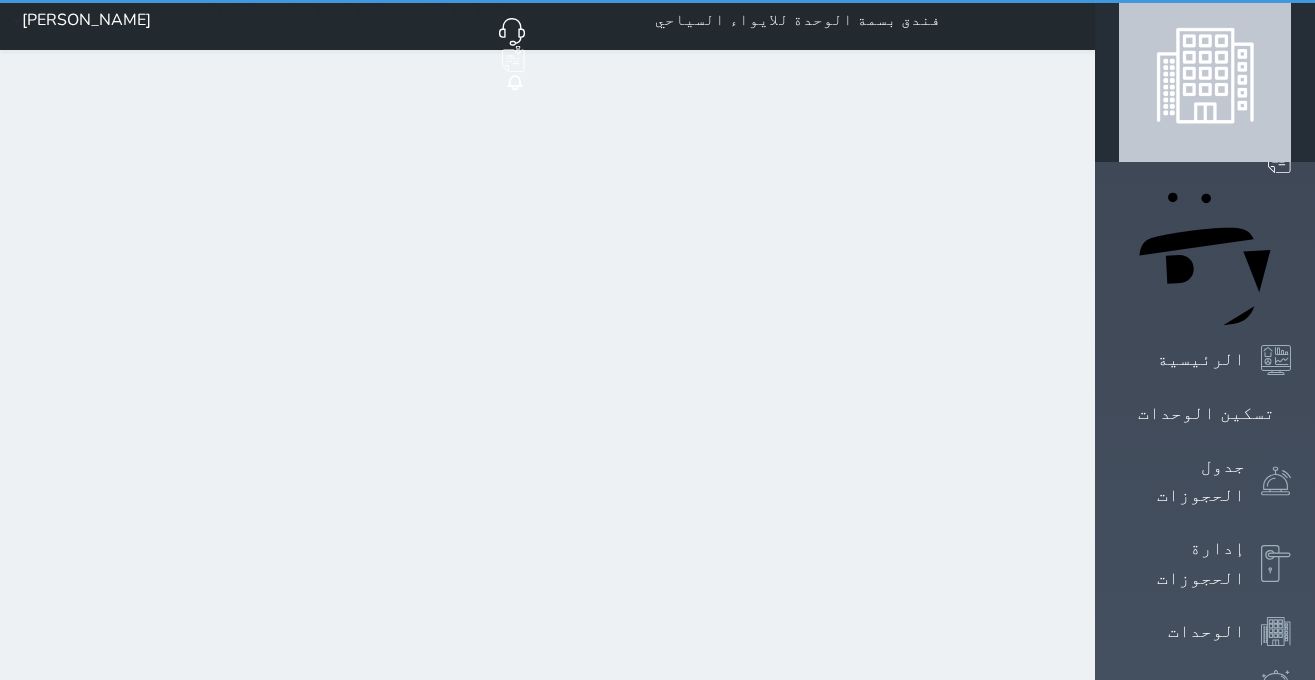 scroll, scrollTop: 0, scrollLeft: 0, axis: both 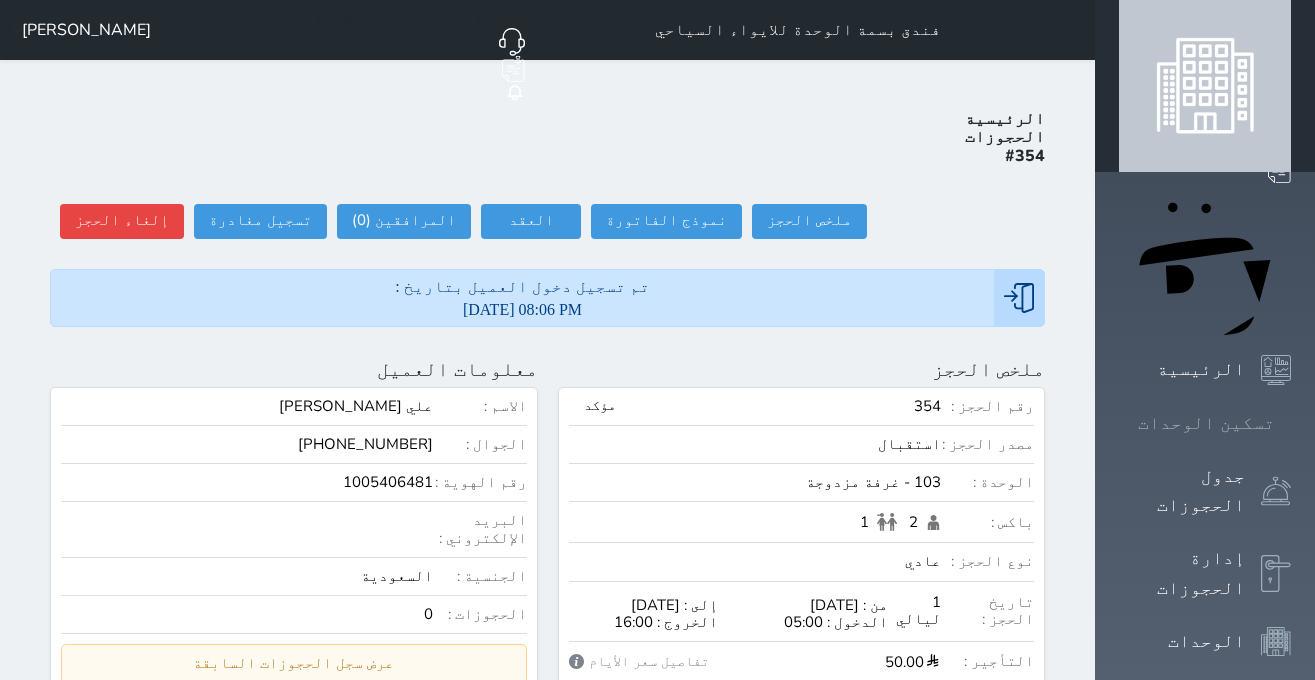 click 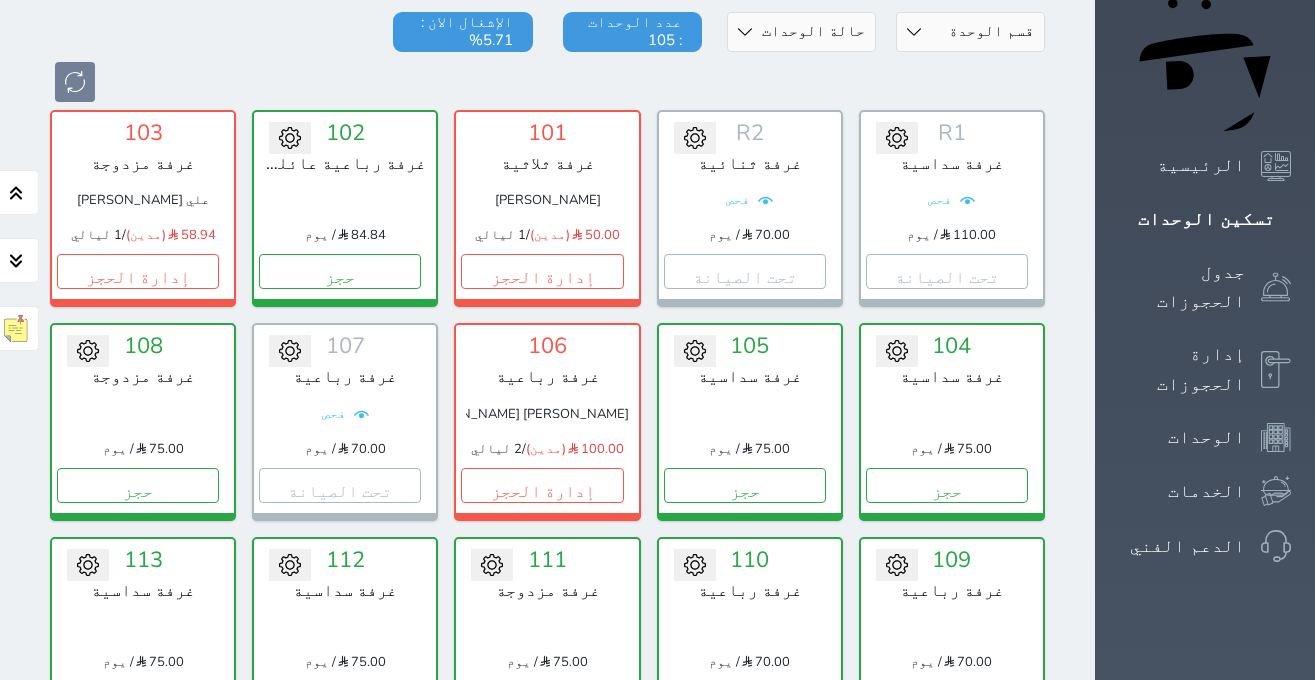 scroll, scrollTop: 330, scrollLeft: 0, axis: vertical 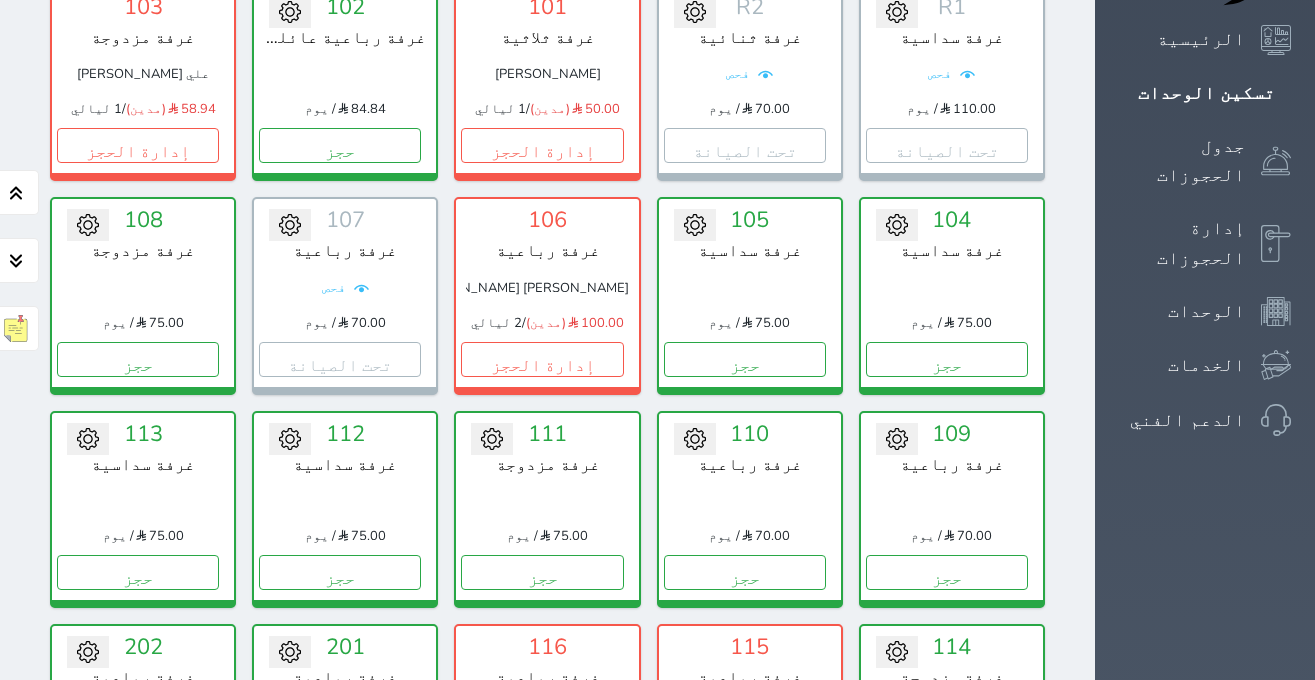 click on "غرفة رباعية" at bounding box center [547, 678] 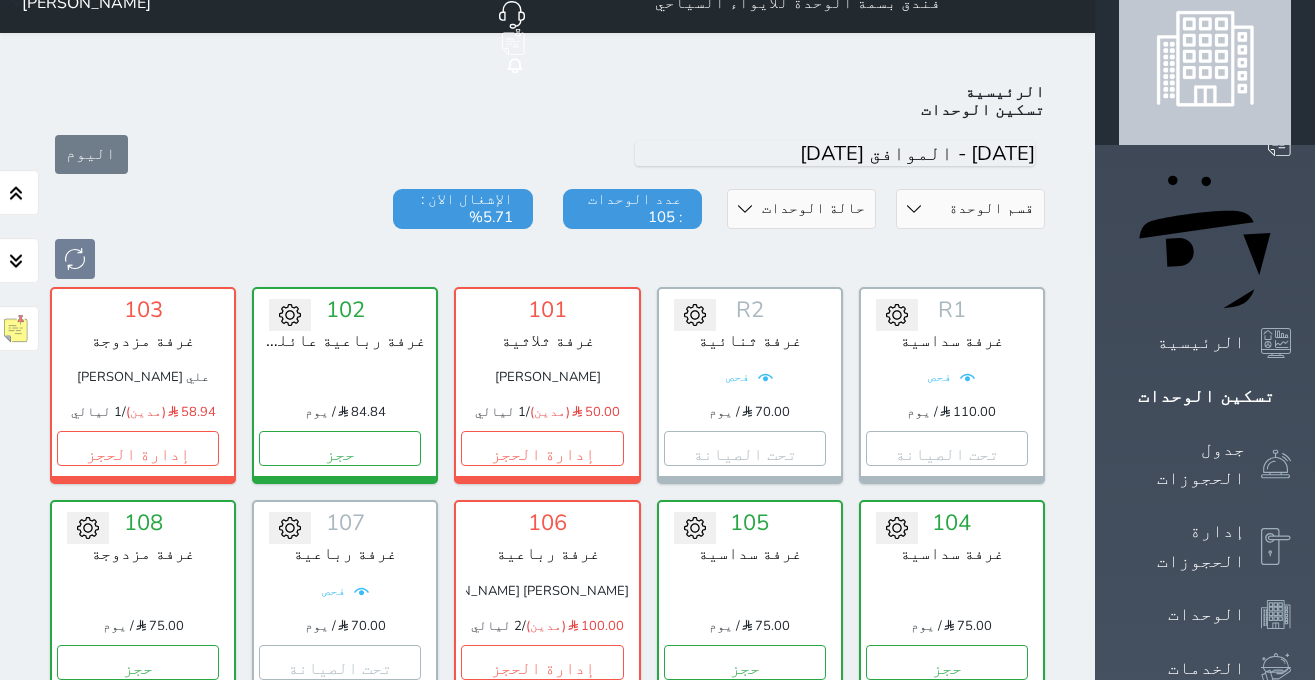 scroll, scrollTop: 0, scrollLeft: 0, axis: both 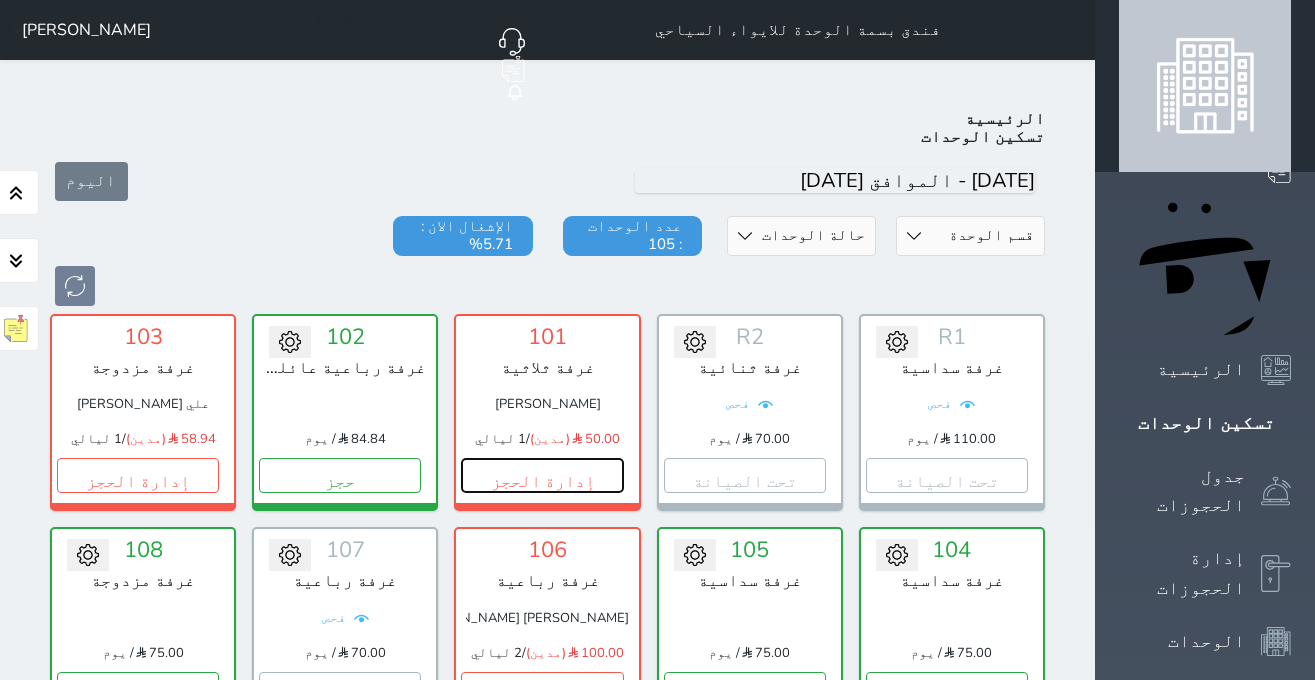 click on "إدارة الحجز" at bounding box center [542, 475] 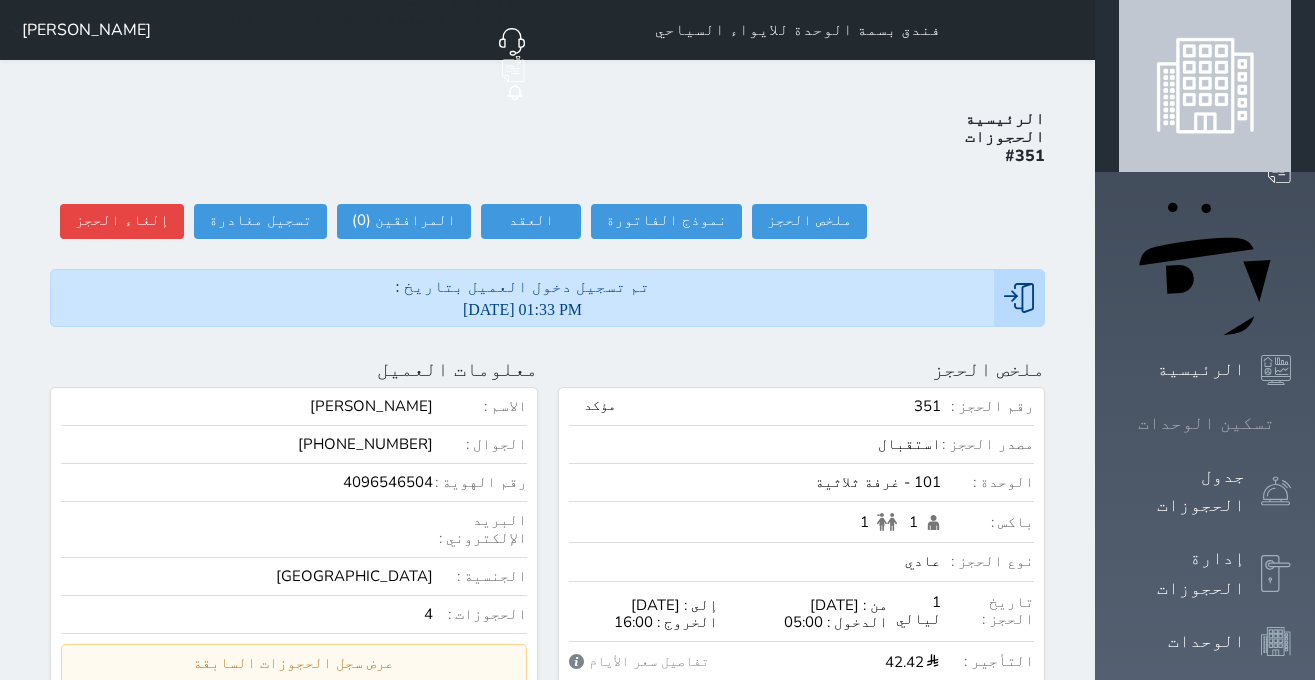 click on "تسكين الوحدات" at bounding box center (1205, 423) 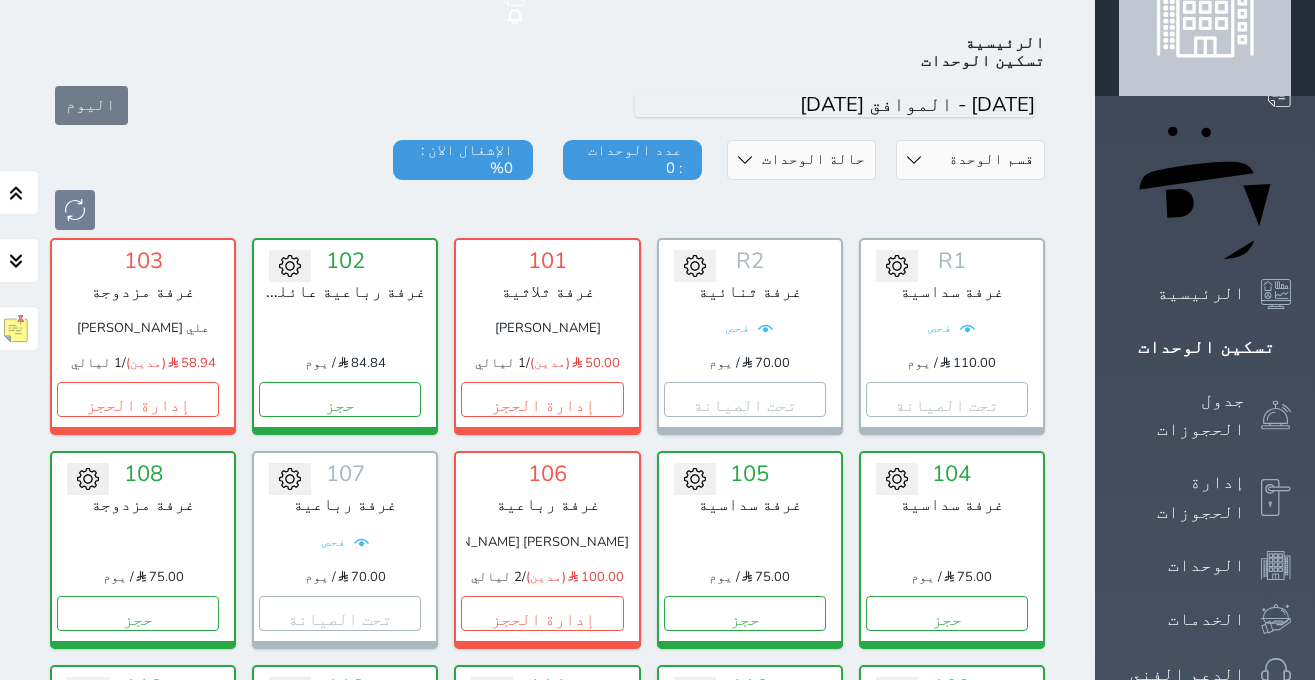 scroll, scrollTop: 78, scrollLeft: 0, axis: vertical 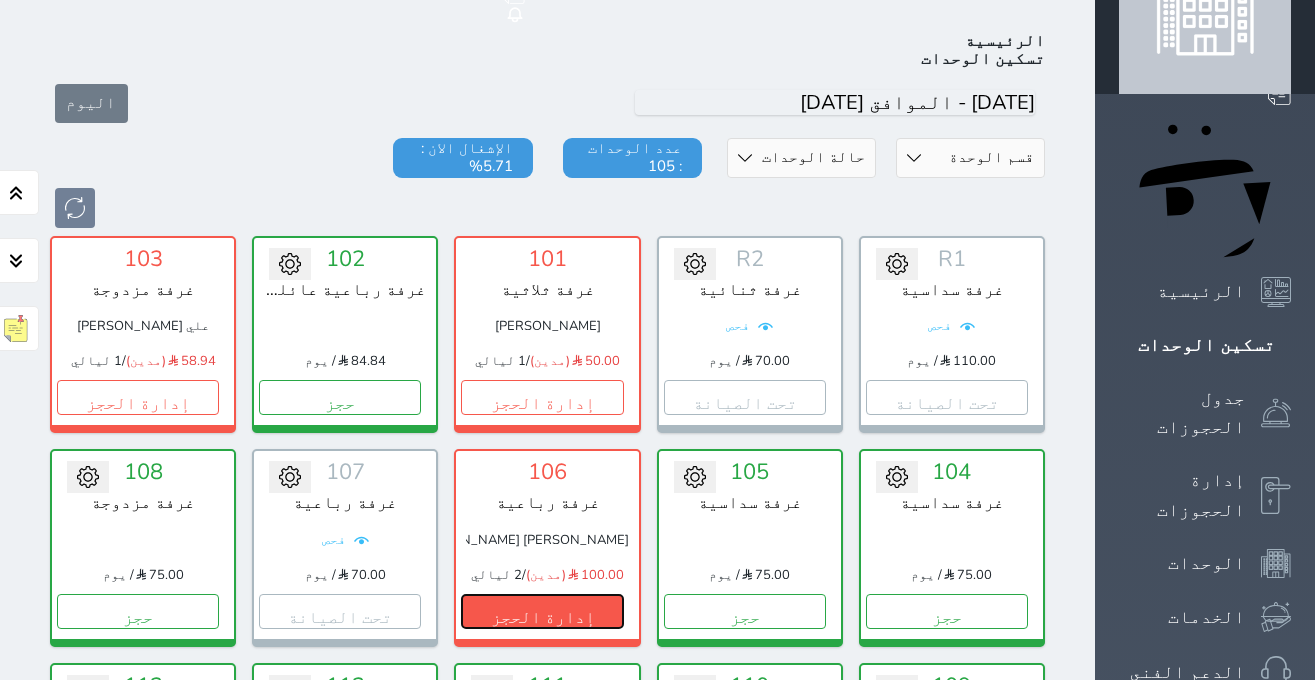 click on "إدارة الحجز" at bounding box center (542, 611) 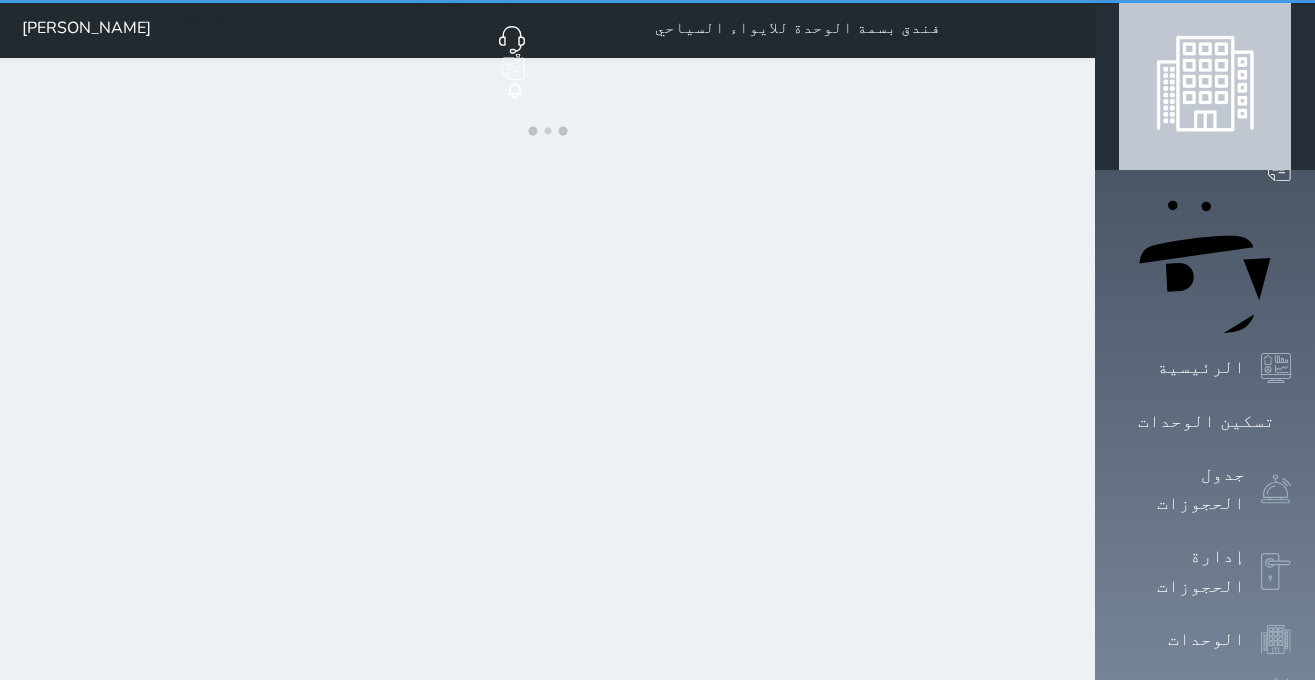 scroll, scrollTop: 0, scrollLeft: 0, axis: both 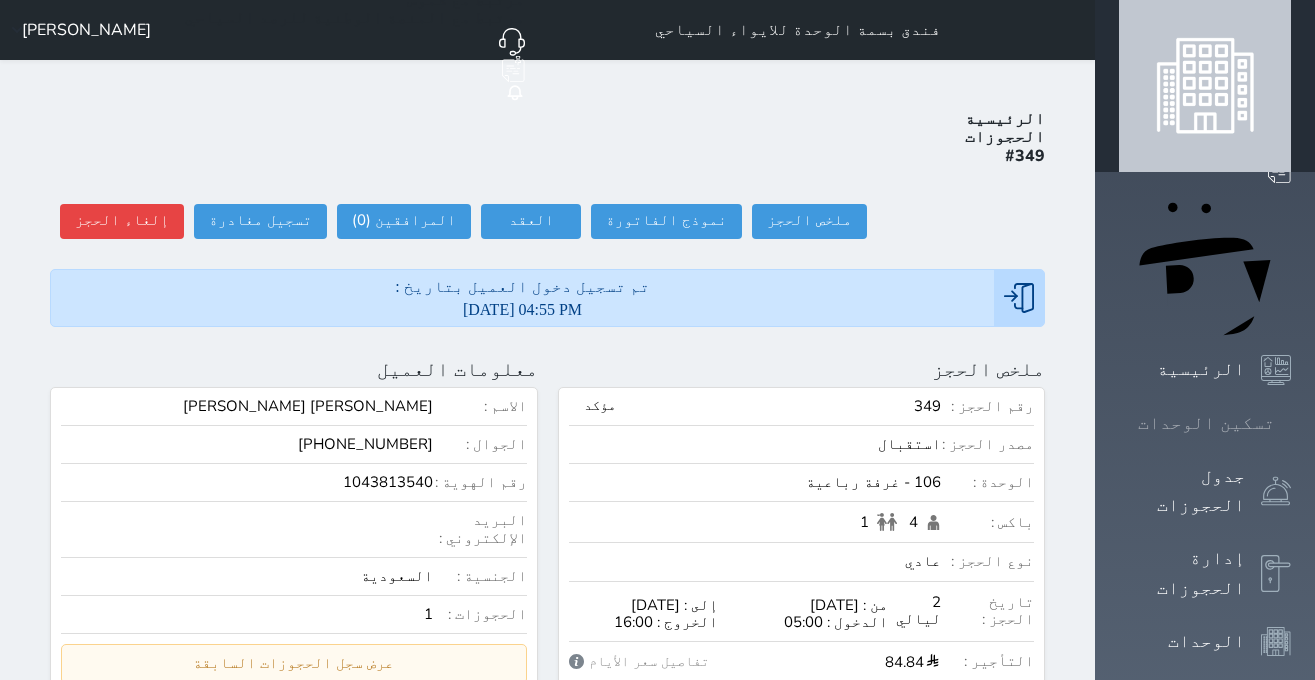 click on "تسكين الوحدات" at bounding box center [1206, 423] 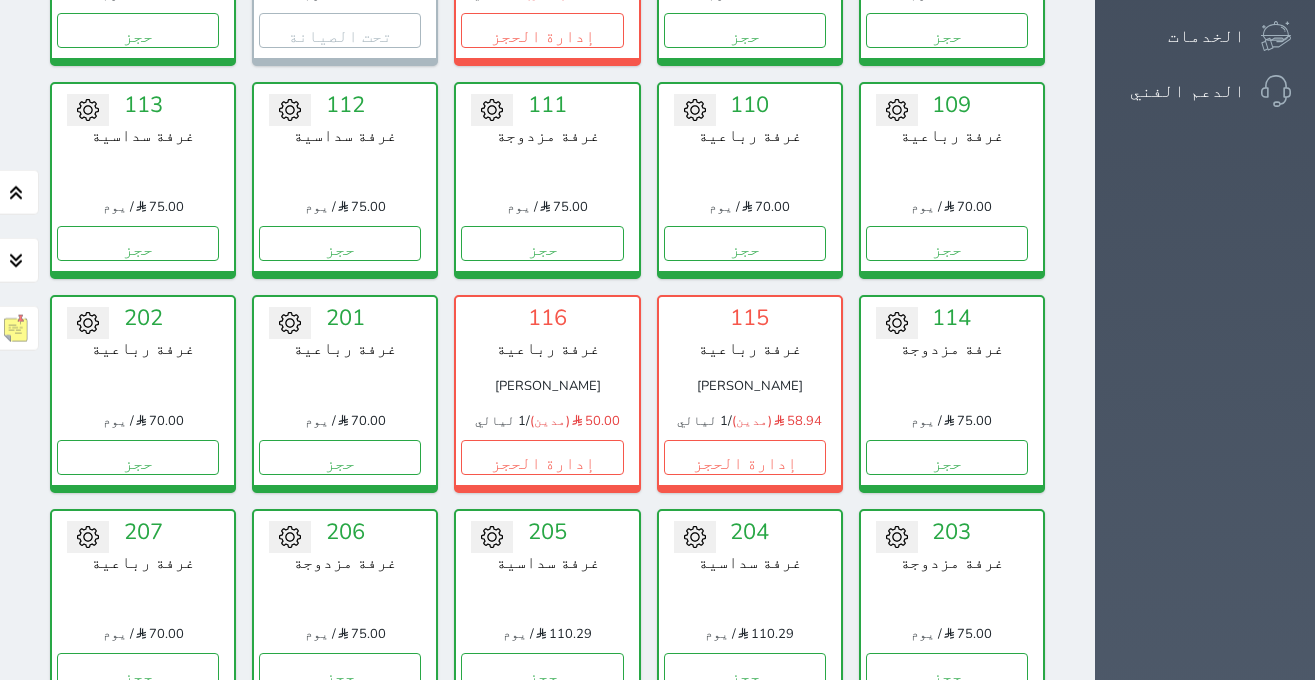 scroll, scrollTop: 708, scrollLeft: 0, axis: vertical 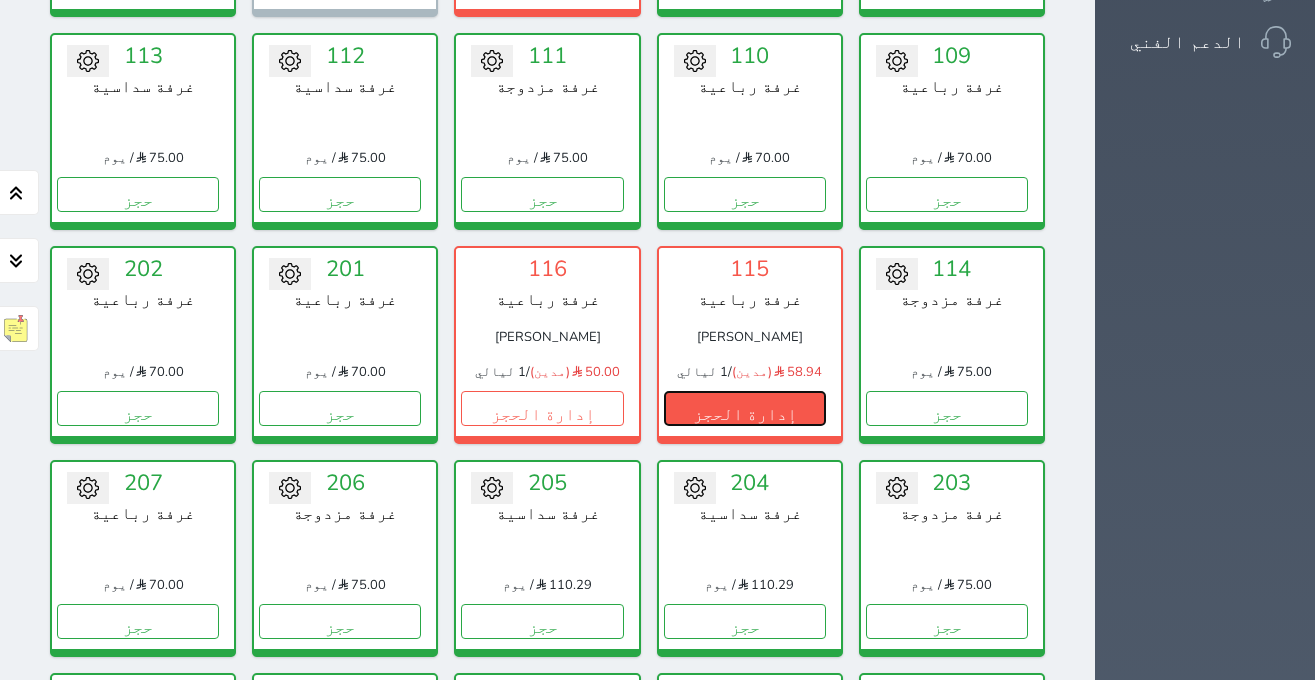 click on "إدارة الحجز" at bounding box center [745, 408] 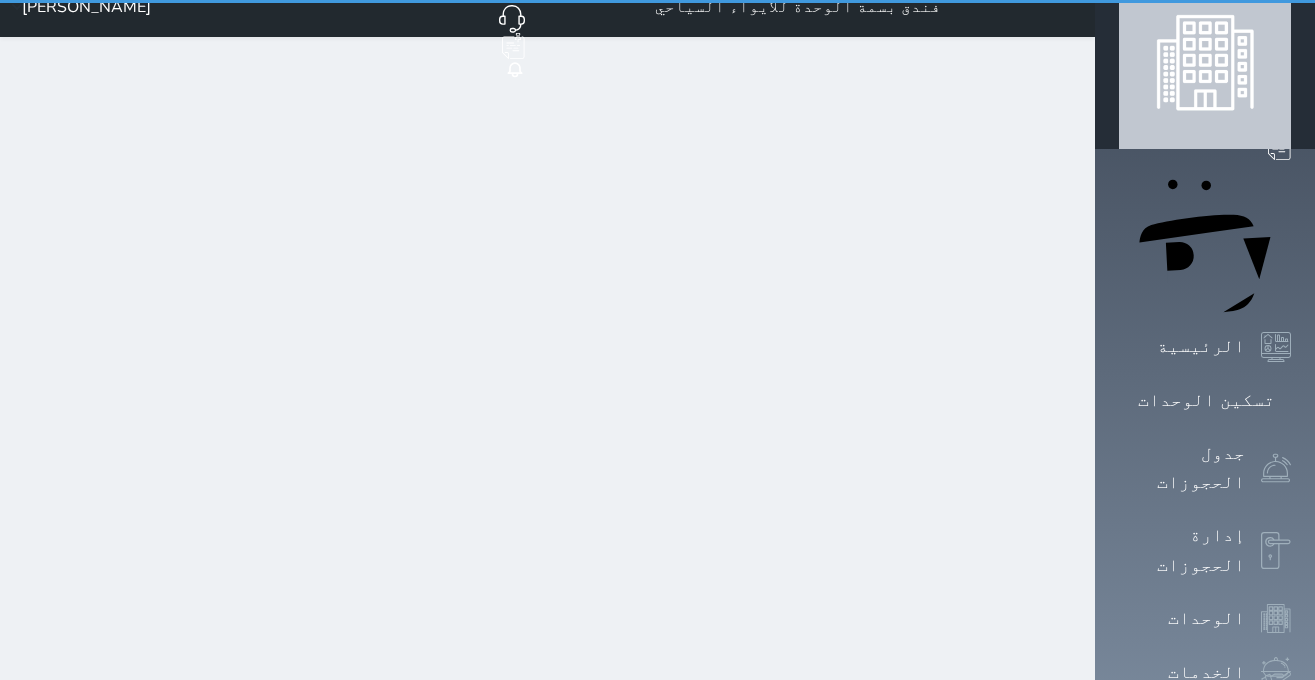 scroll, scrollTop: 0, scrollLeft: 0, axis: both 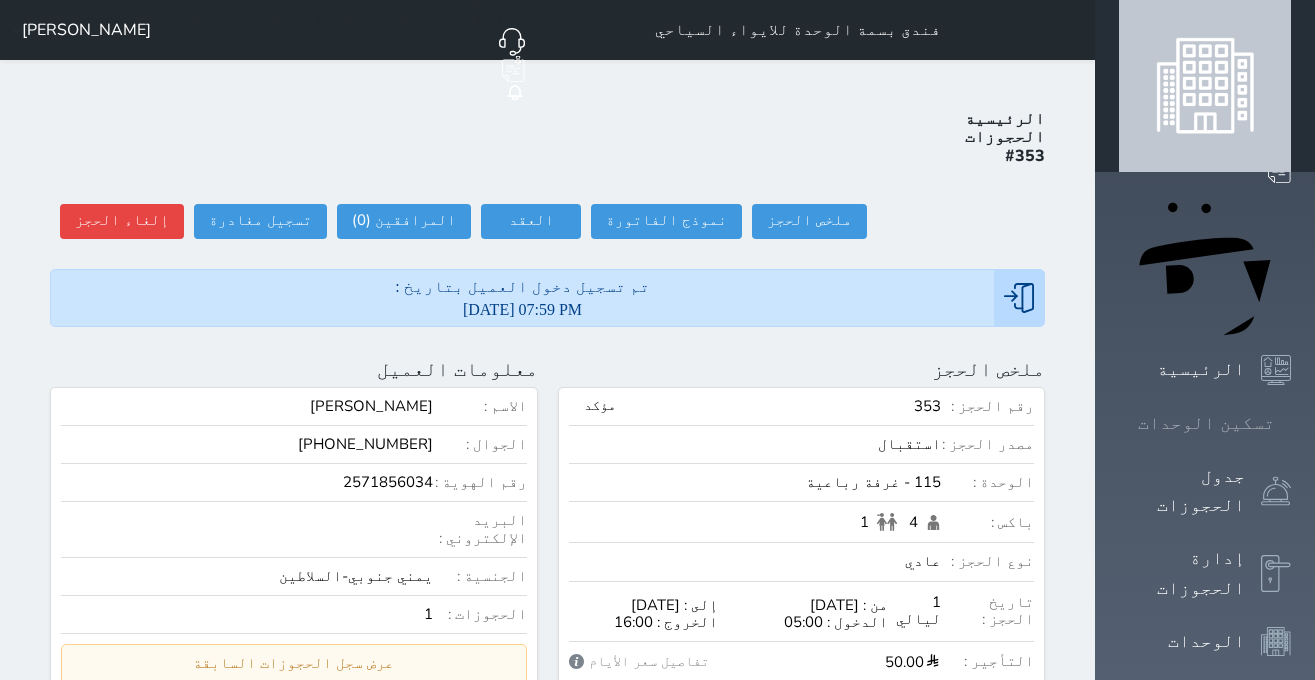 click 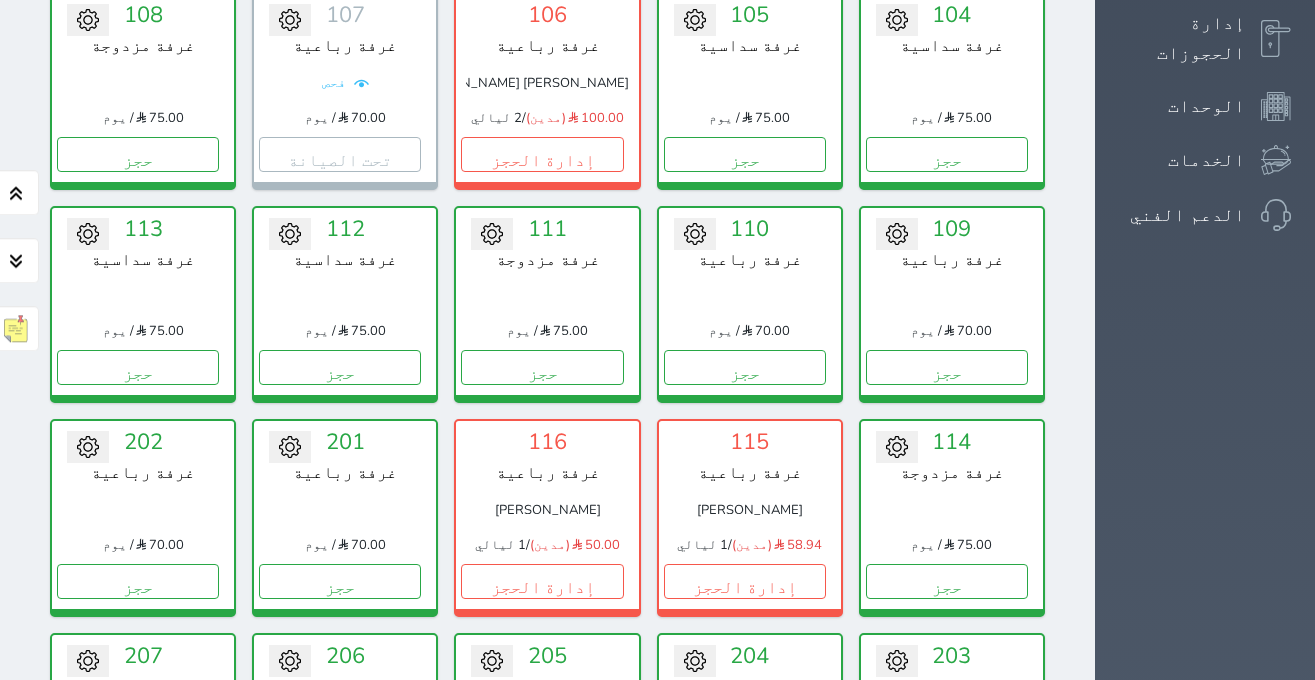 scroll, scrollTop: 582, scrollLeft: 0, axis: vertical 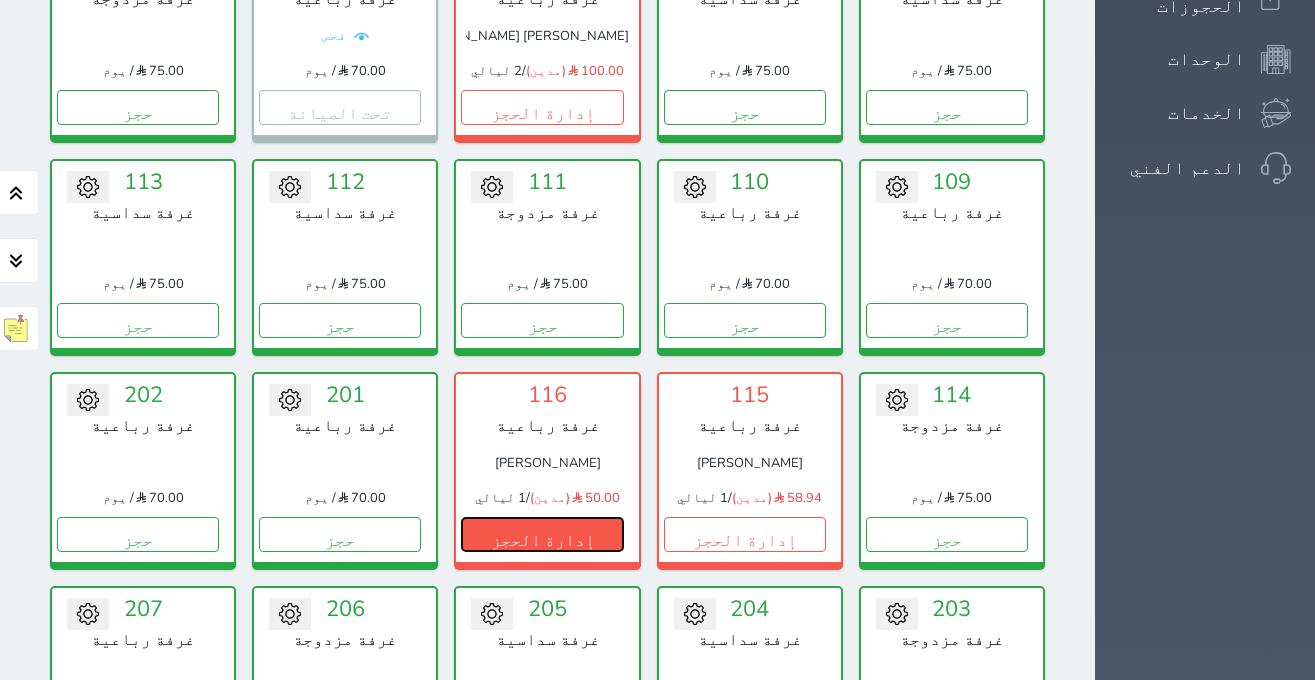 click on "إدارة الحجز" at bounding box center (542, 534) 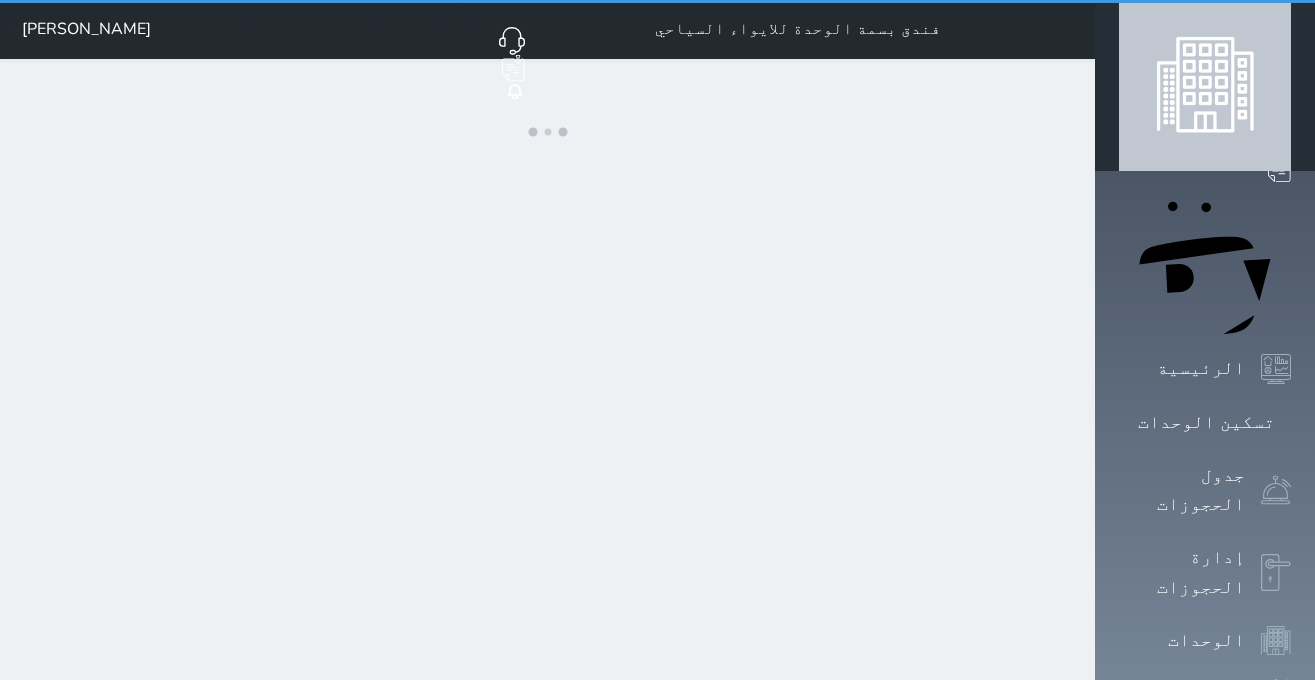 scroll, scrollTop: 0, scrollLeft: 0, axis: both 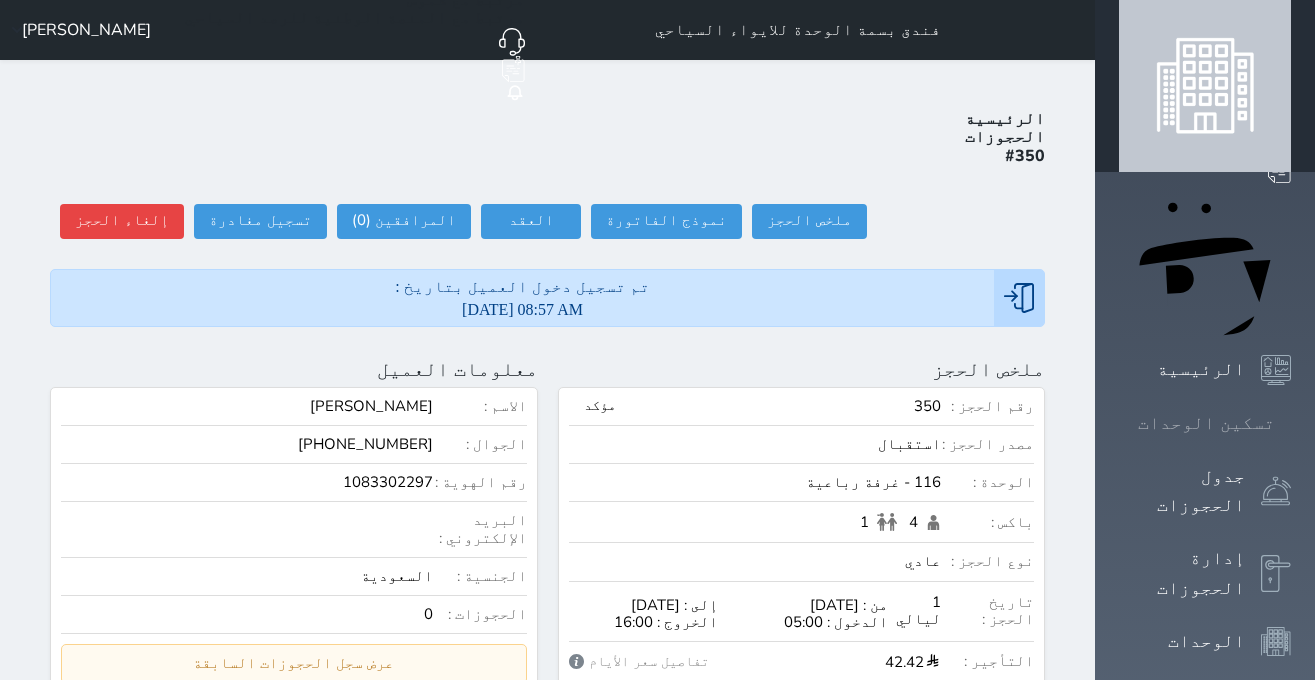 click at bounding box center (1291, 423) 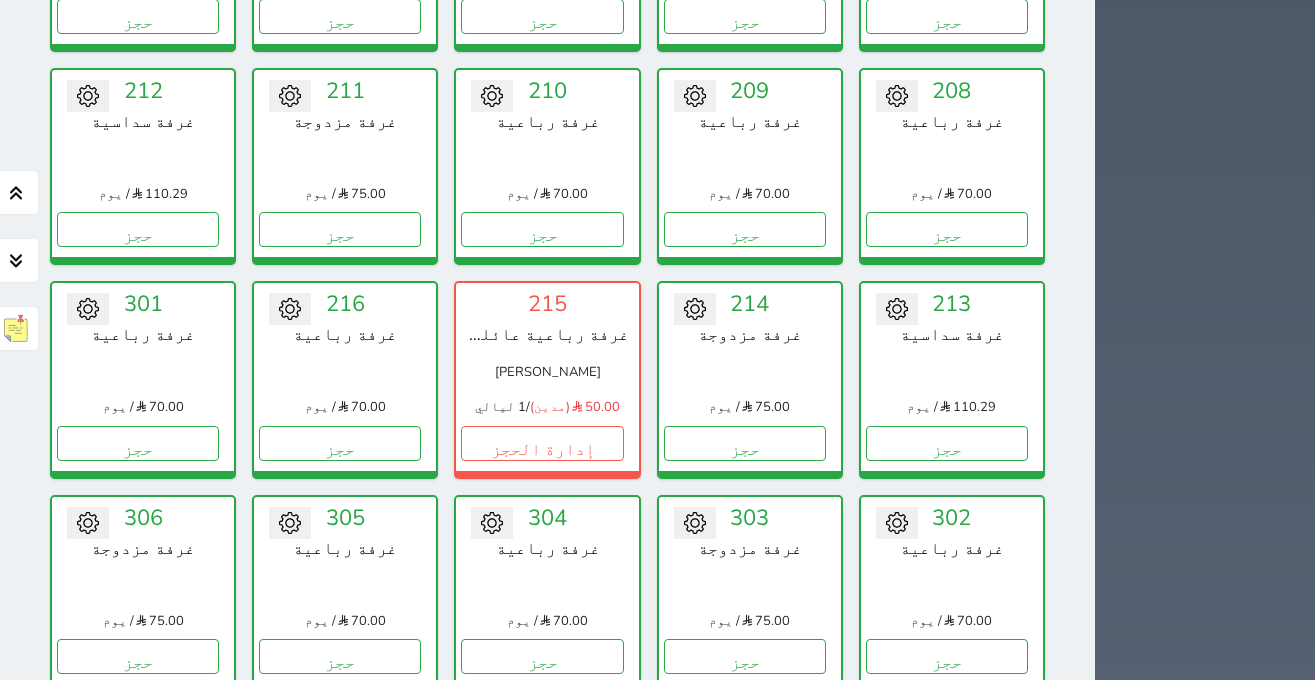 scroll, scrollTop: 1338, scrollLeft: 0, axis: vertical 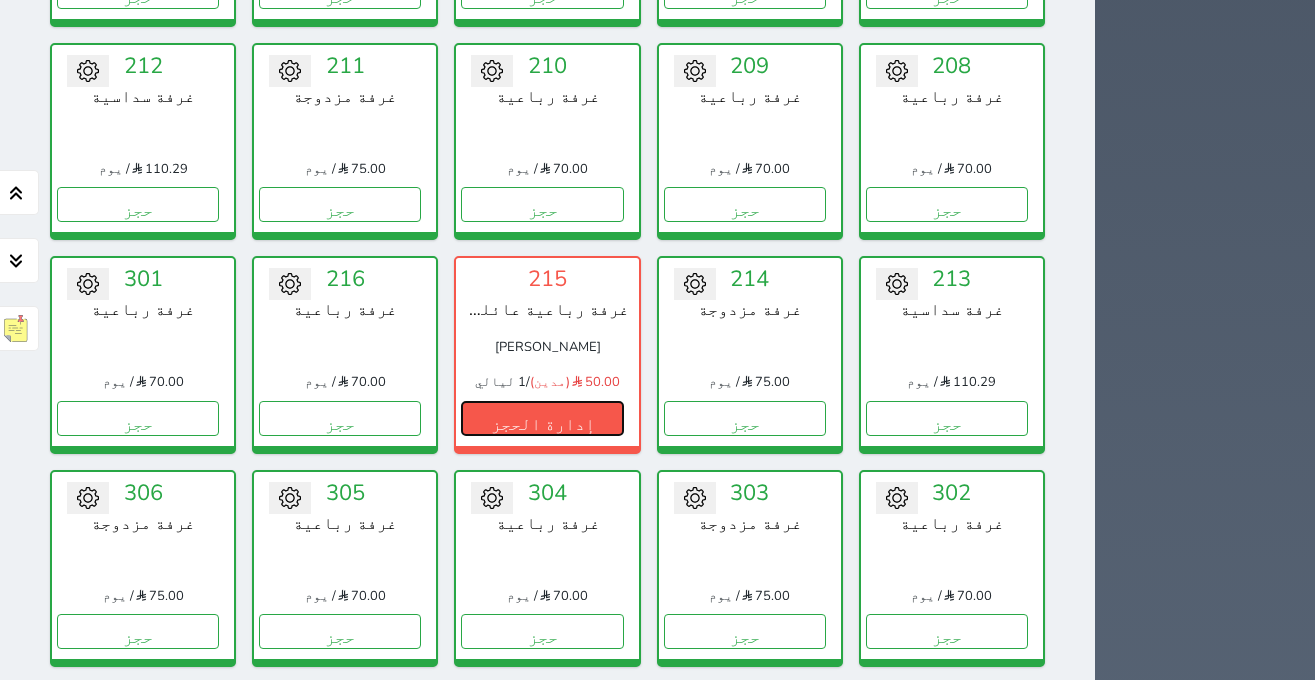 click on "إدارة الحجز" at bounding box center (542, 418) 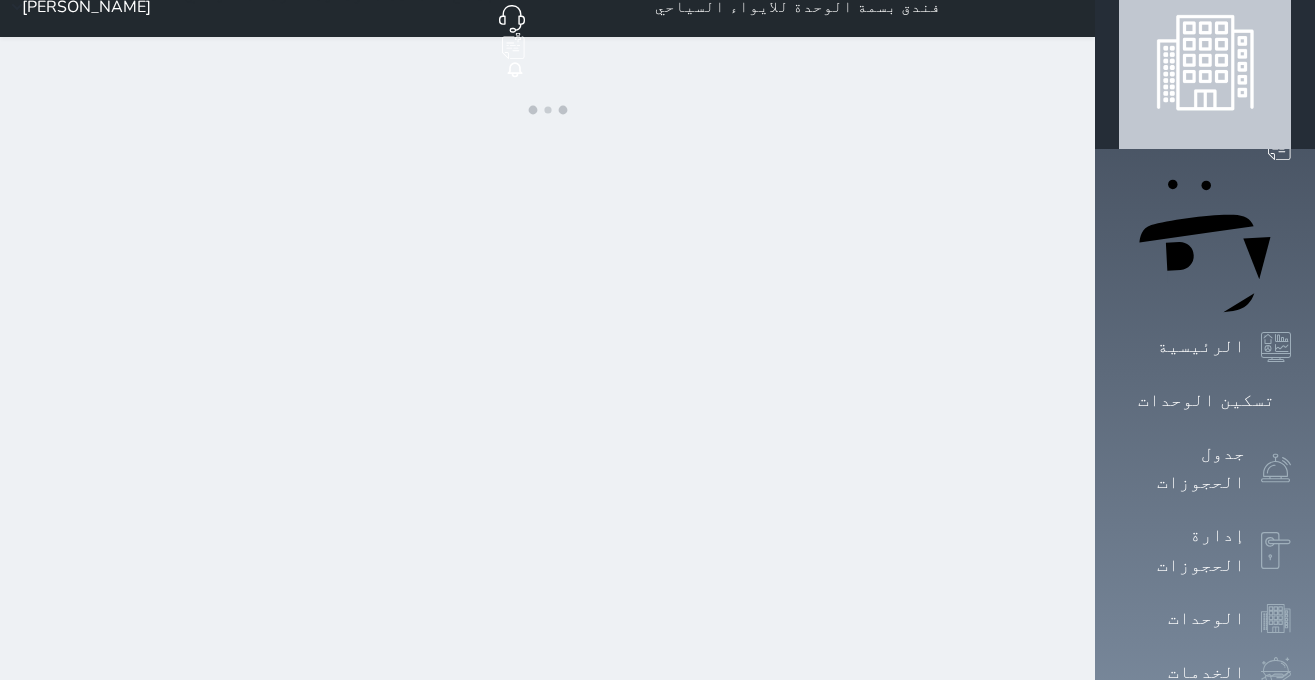 scroll, scrollTop: 0, scrollLeft: 0, axis: both 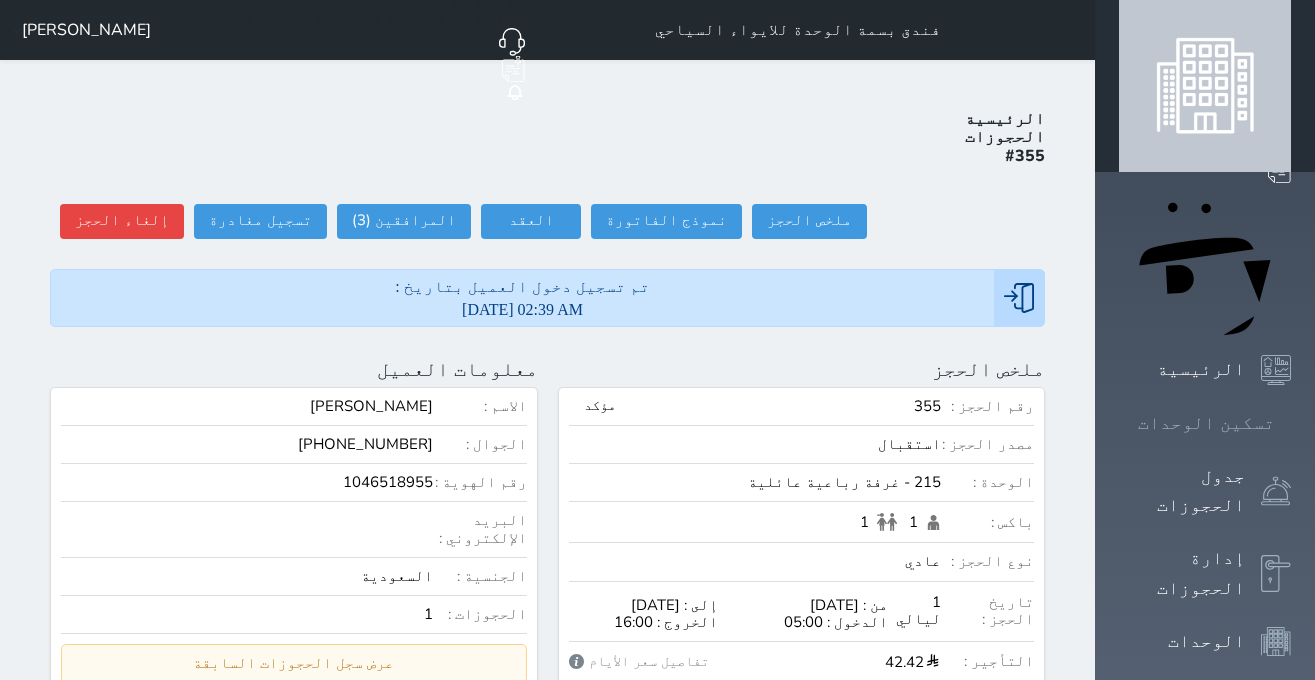 click 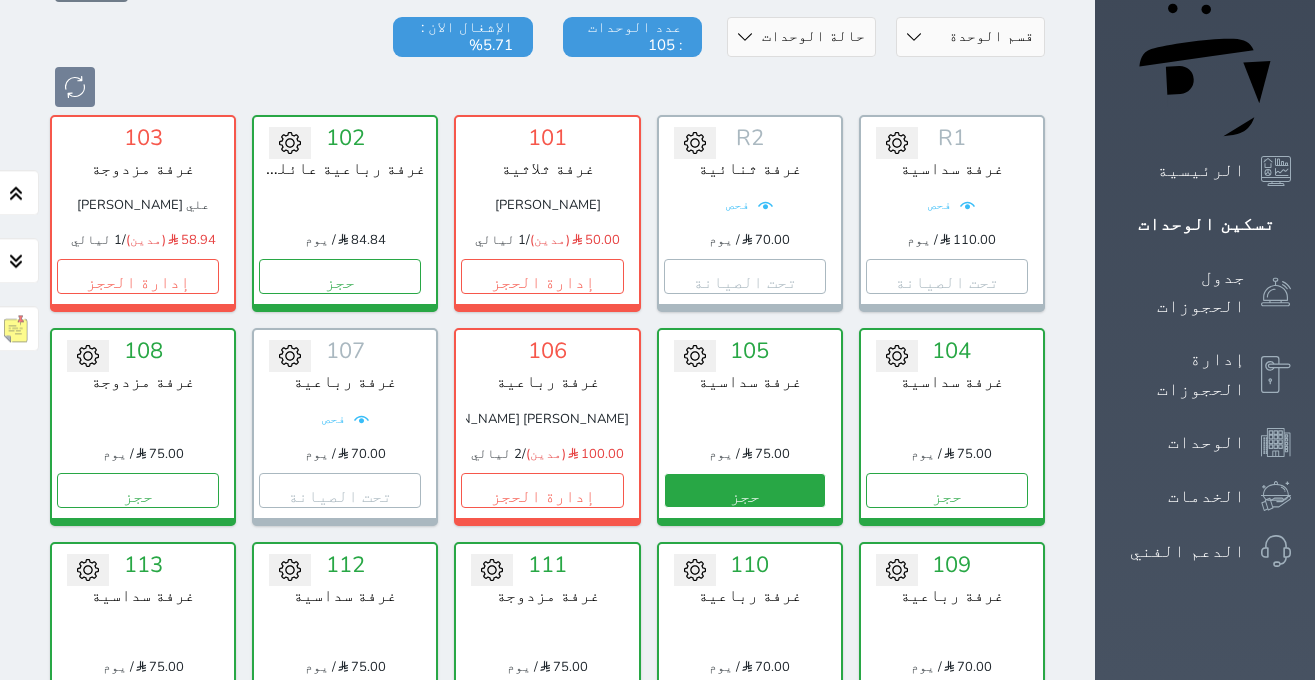 scroll, scrollTop: 204, scrollLeft: 0, axis: vertical 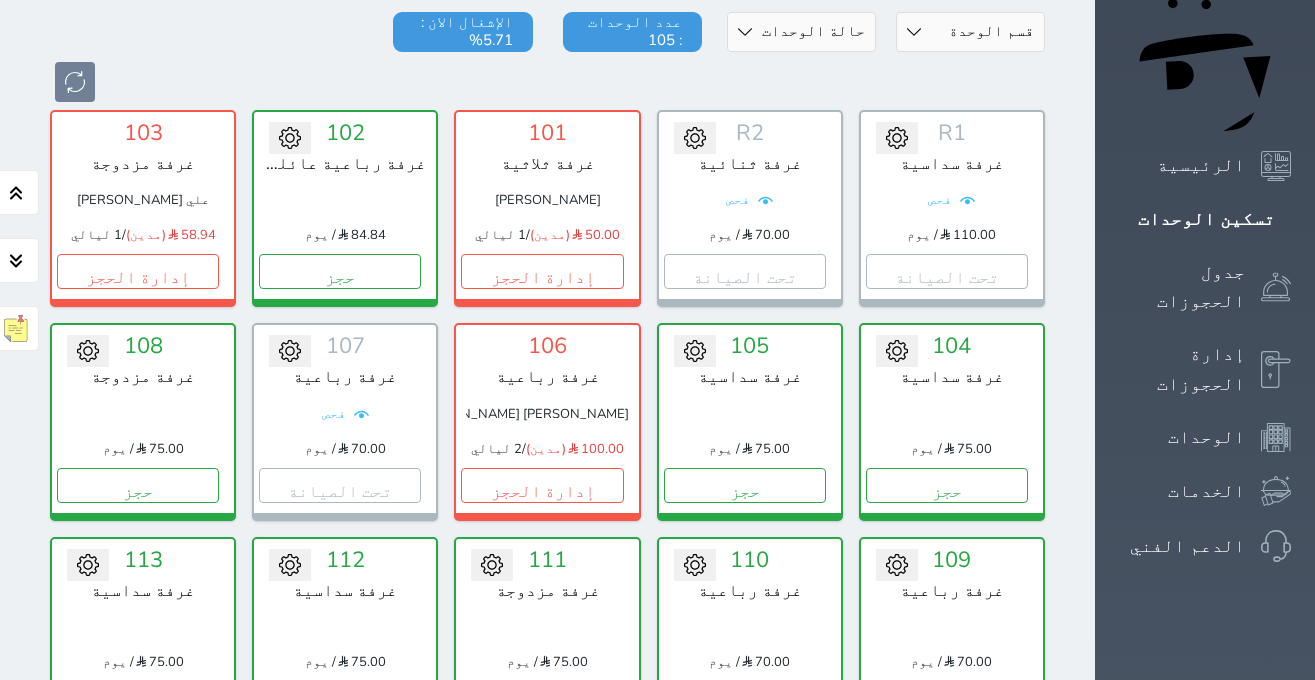 click on "110   غرفة رباعية
70.00
/ يوم       حجز" at bounding box center [750, 635] 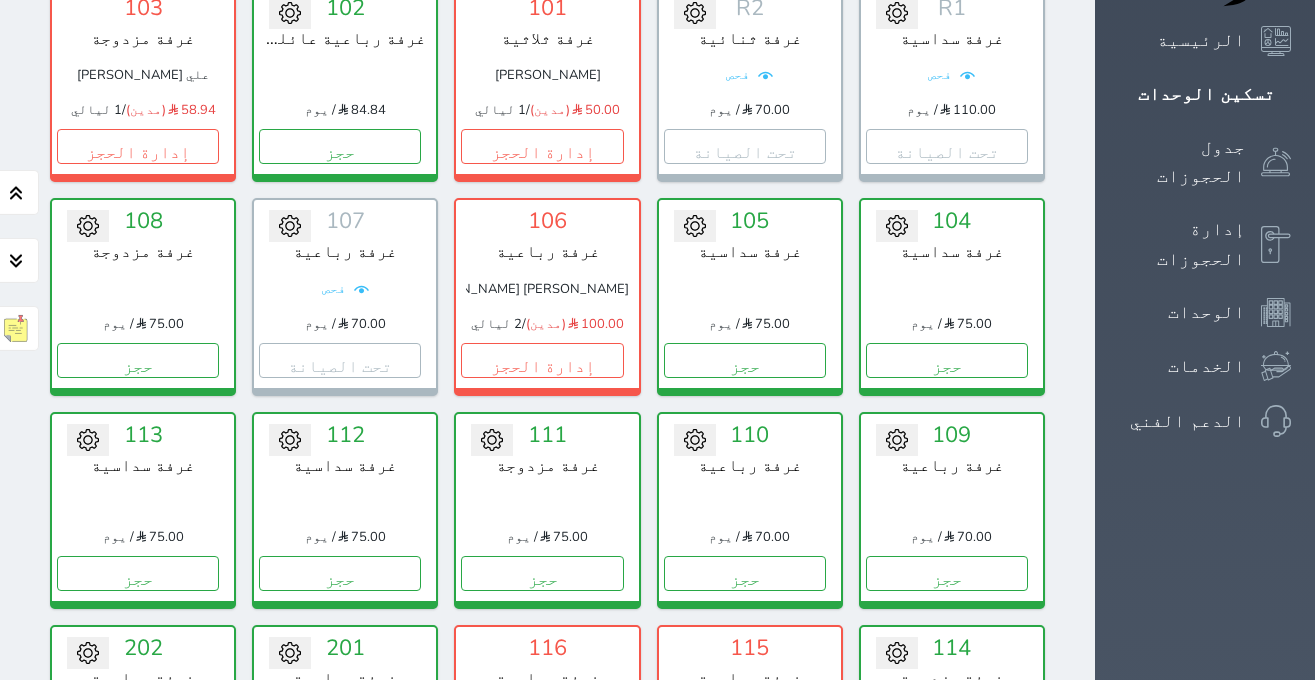 scroll, scrollTop: 456, scrollLeft: 0, axis: vertical 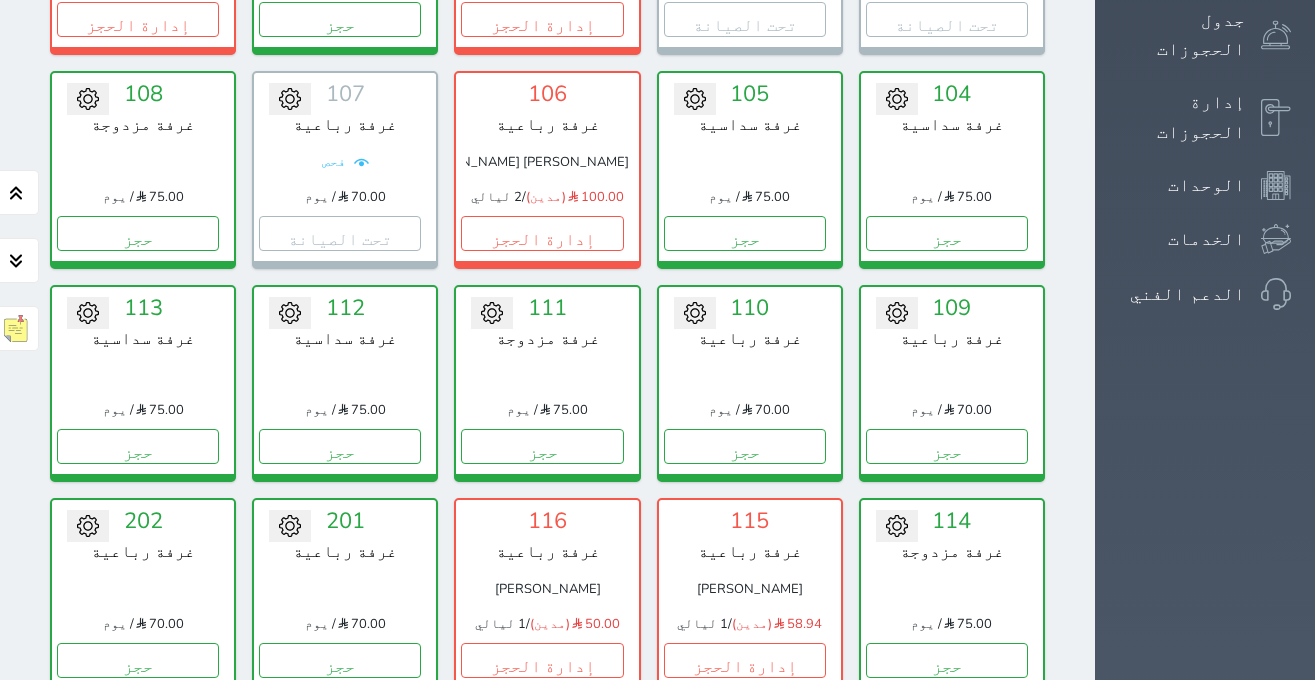 drag, startPoint x: 67, startPoint y: 370, endPoint x: 0, endPoint y: 408, distance: 77.02597 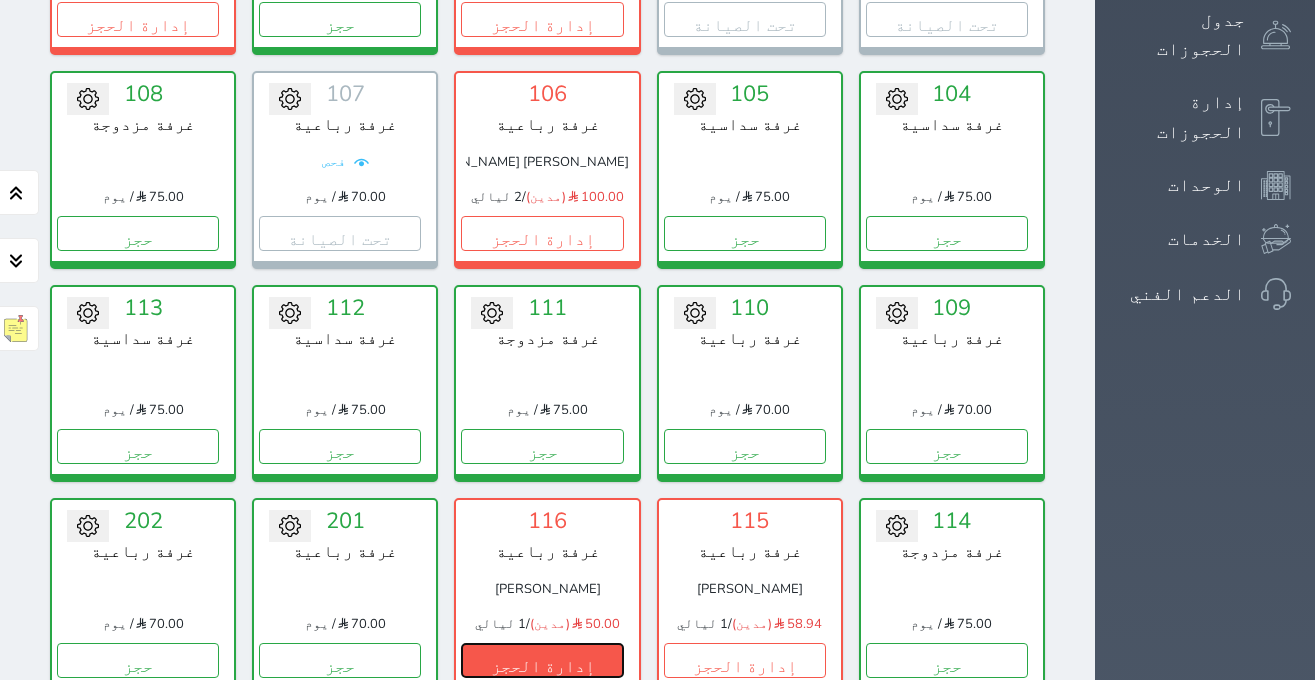 click on "إدارة الحجز" at bounding box center (542, 660) 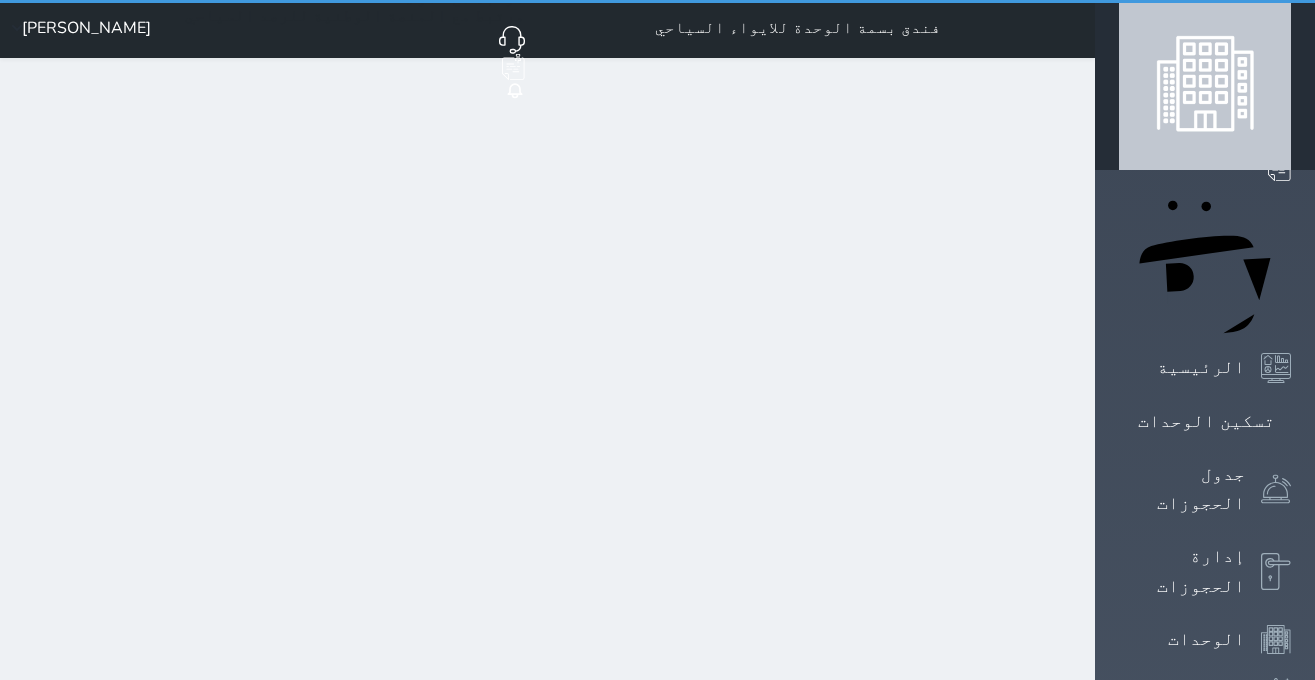 scroll, scrollTop: 0, scrollLeft: 0, axis: both 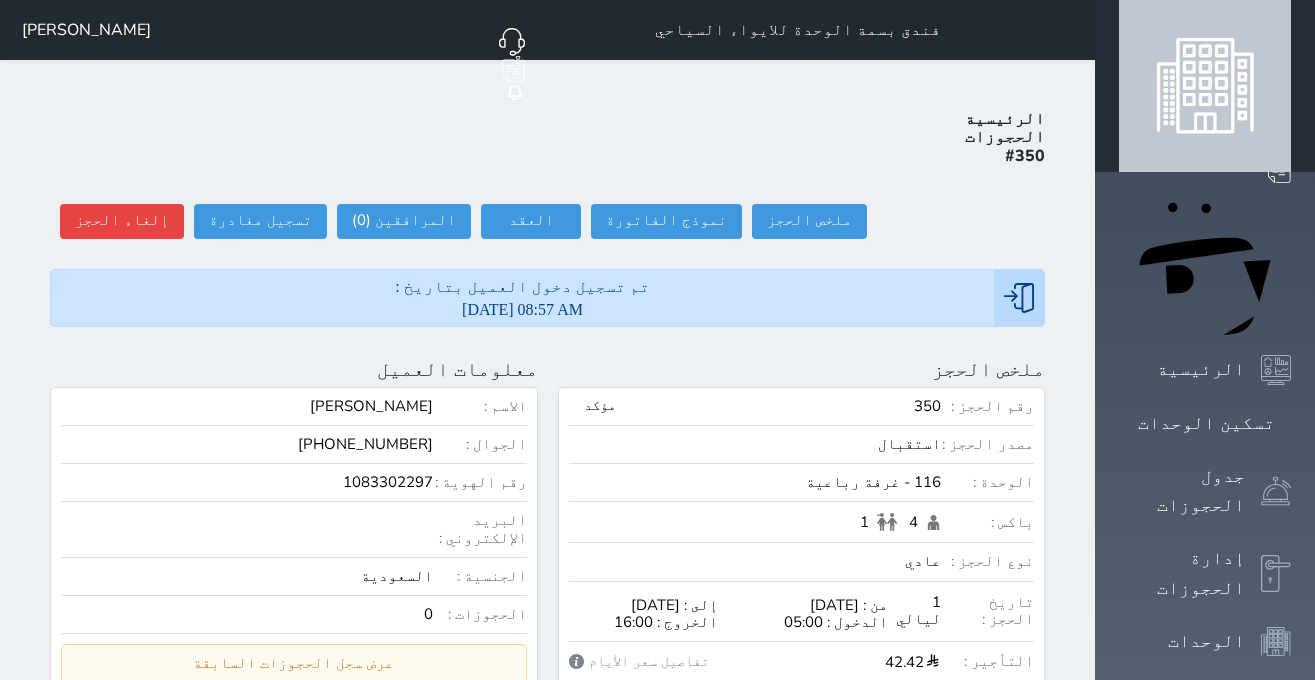 select 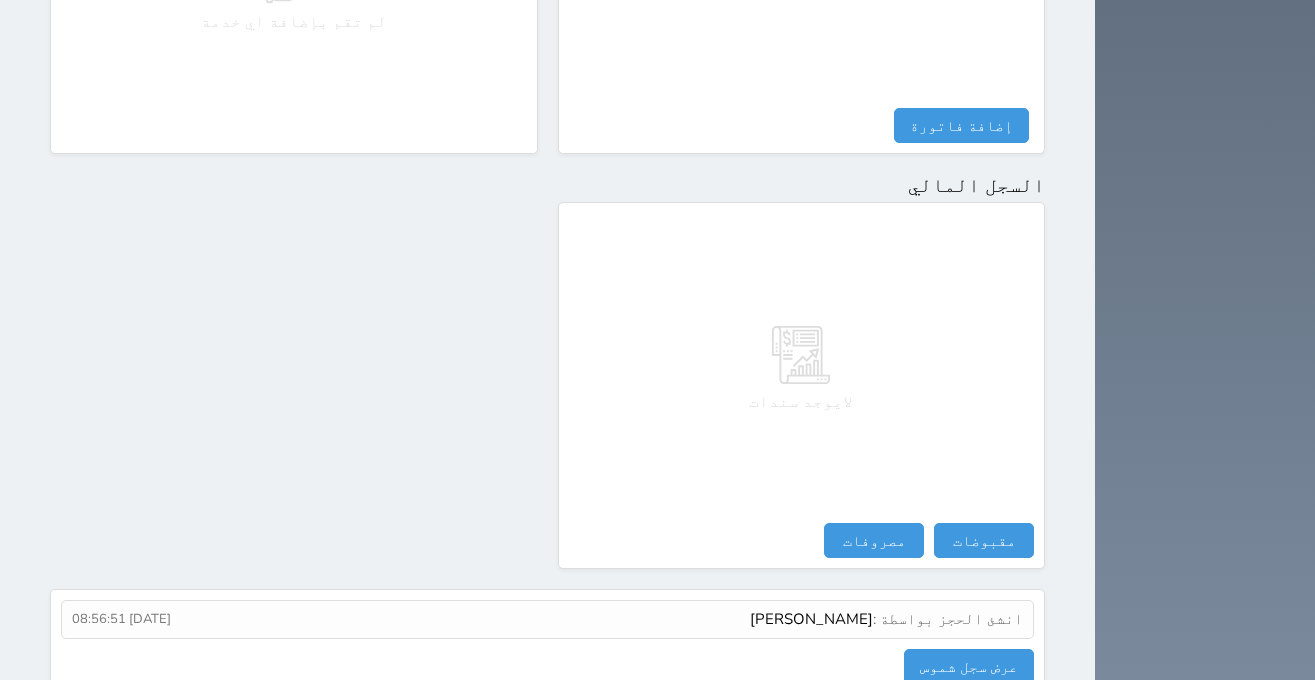 scroll, scrollTop: 1100, scrollLeft: 0, axis: vertical 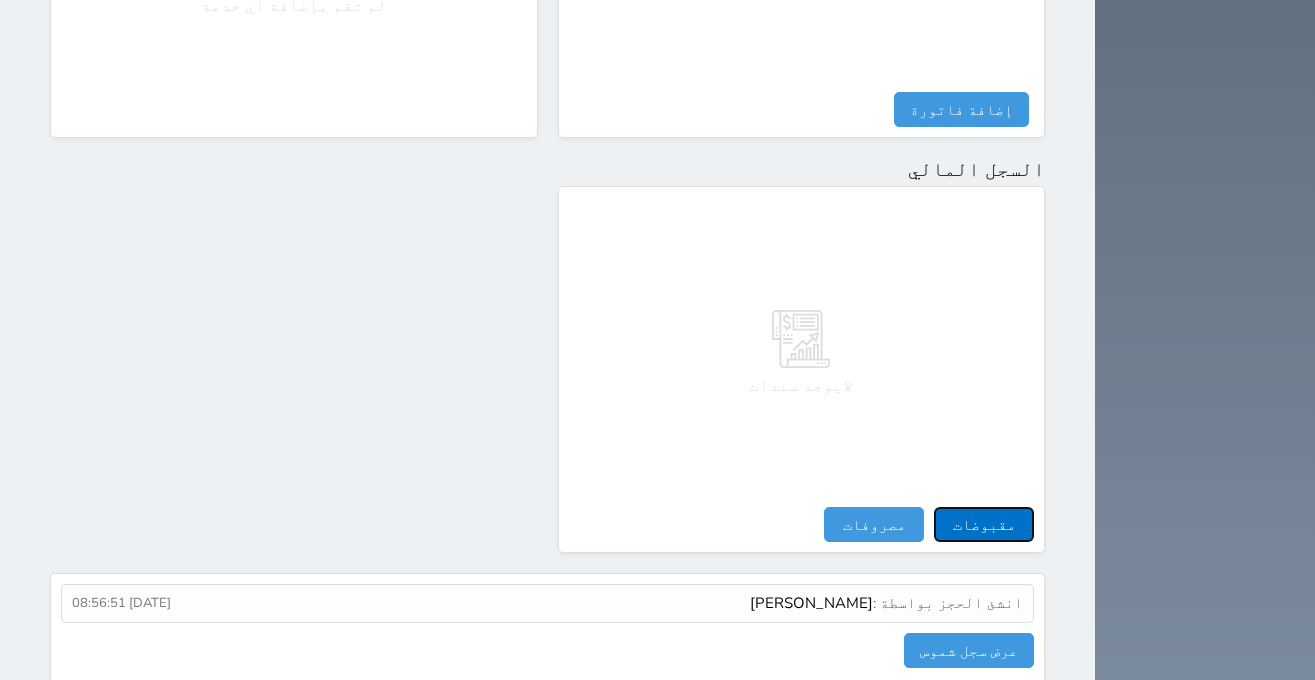 click on "مقبوضات" at bounding box center (984, 524) 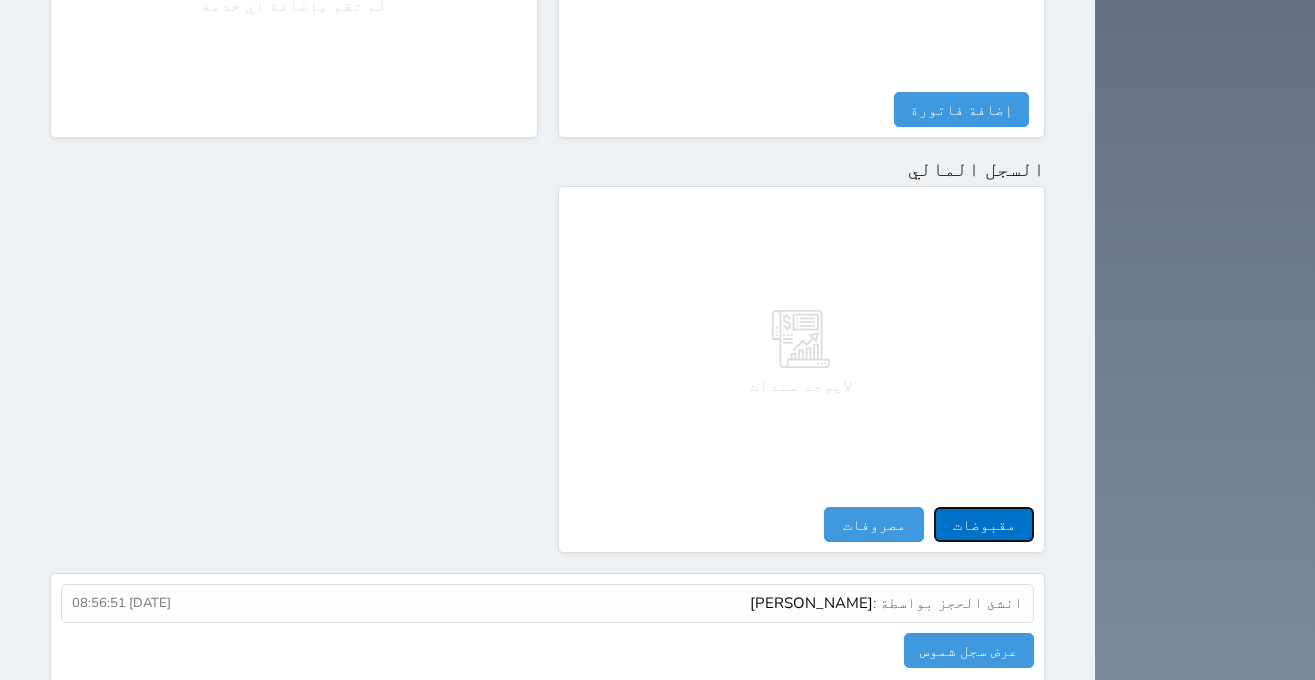 select 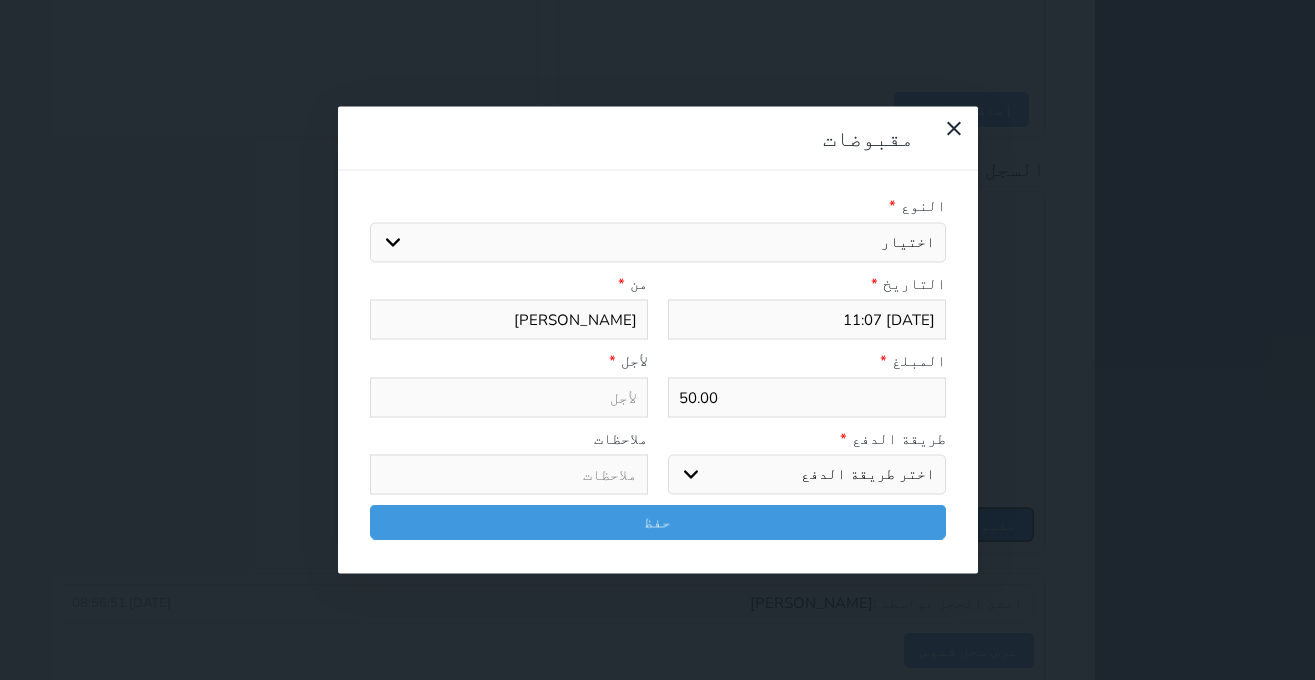 select 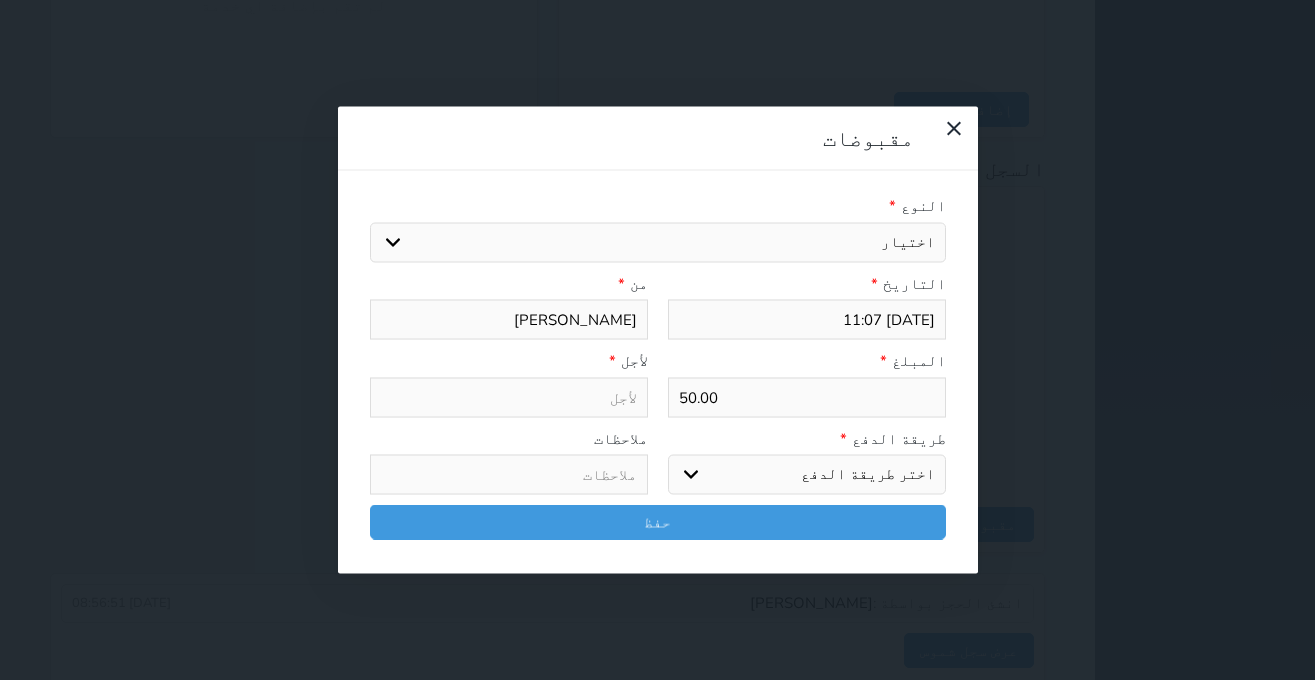 click on "اختيار   مقبوضات عامة قيمة إيجار فواتير تامين عربون لا ينطبق آخر مغسلة واي فاي - الإنترنت مواقف السيارات طعام الأغذية والمشروبات مشروبات المشروبات الباردة المشروبات الساخنة الإفطار غداء عشاء مخبز و كعك حمام سباحة الصالة الرياضية سبا و خدمات الجمال اختيار وإسقاط (خدمات النقل) ميني بار كابل - تلفزيون سرير إضافي تصفيف الشعر التسوق خدمات الجولات السياحية المنظمة خدمات الدليل السياحي" at bounding box center (658, 242) 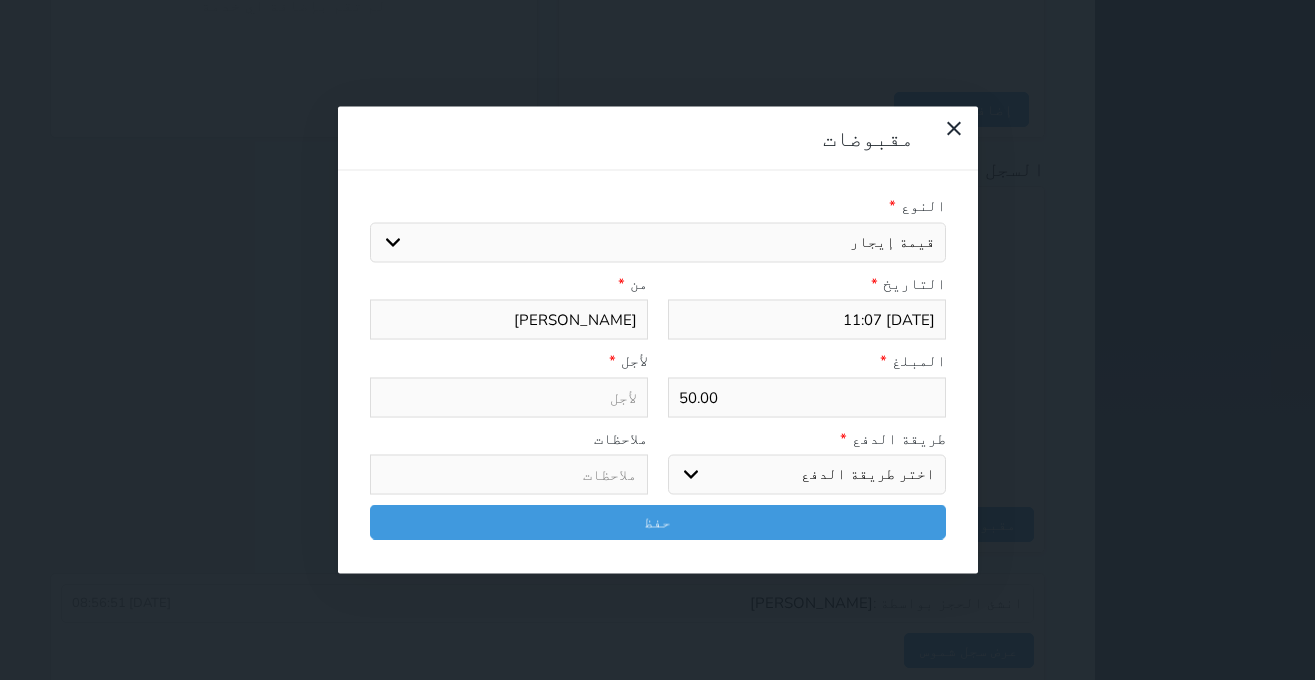 select 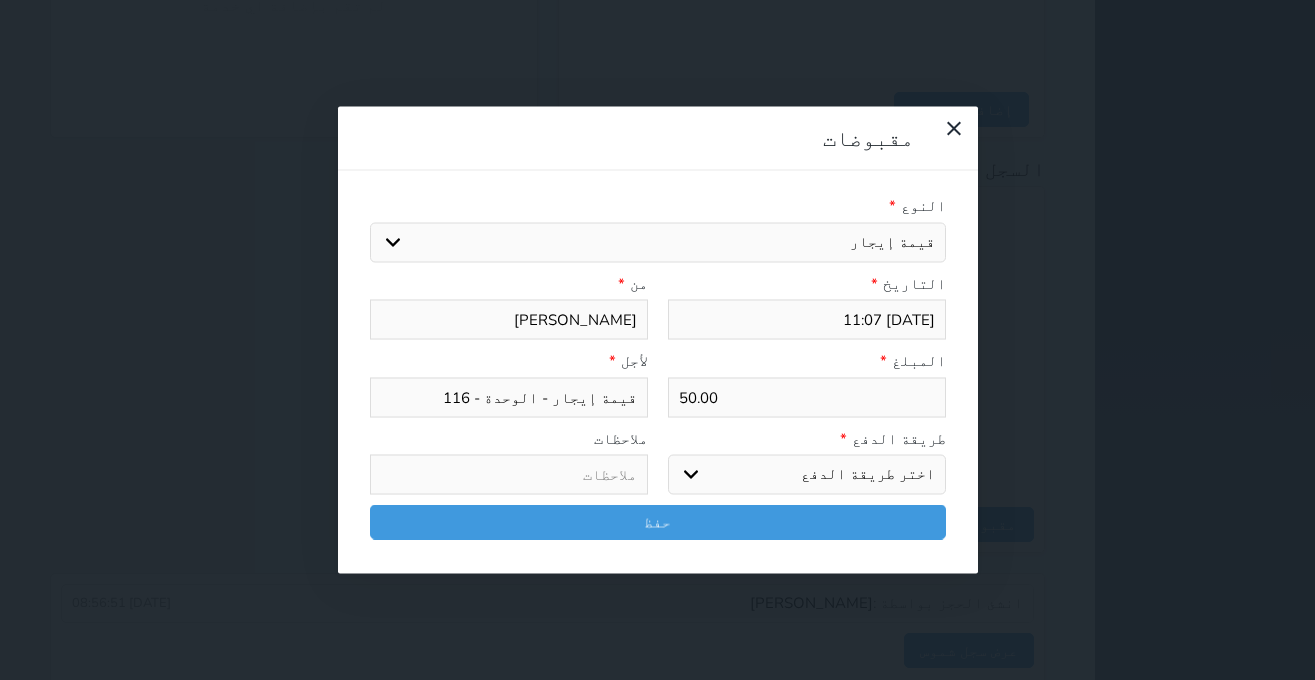 click on "اختر طريقة الدفع   دفع نقدى   تحويل بنكى   مدى   بطاقة ائتمان   آجل" at bounding box center (807, 475) 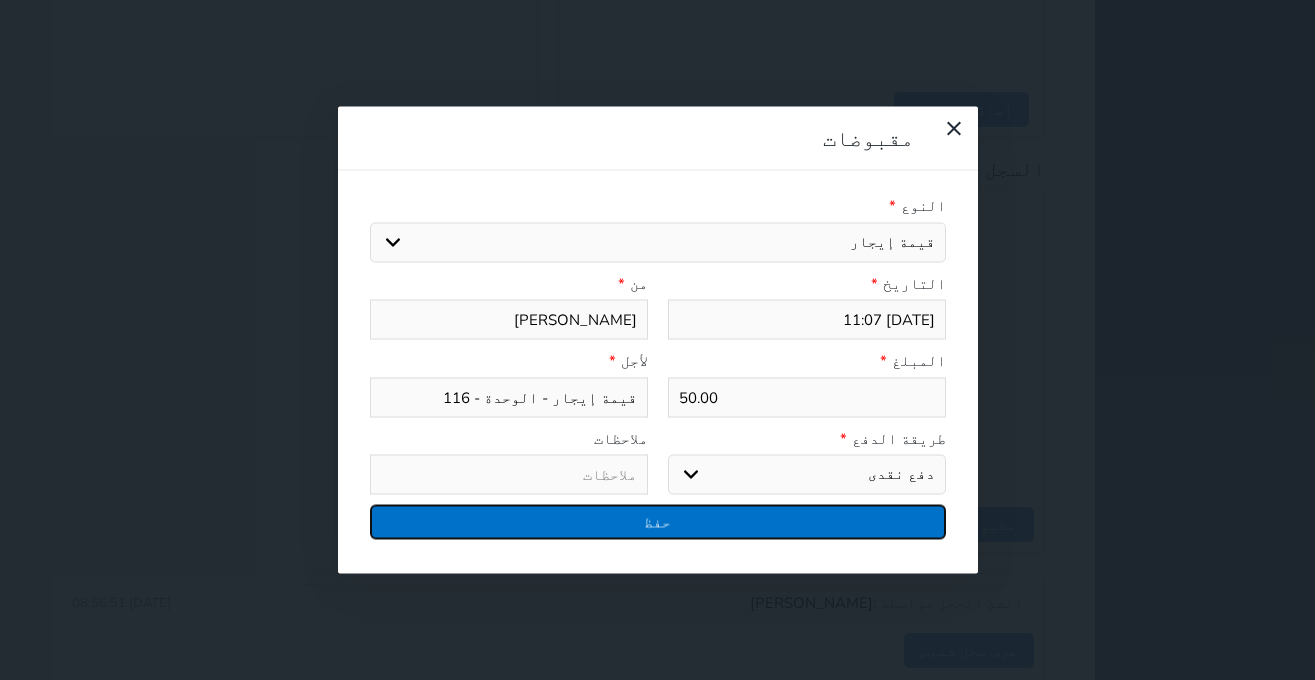 click on "حفظ" at bounding box center [658, 522] 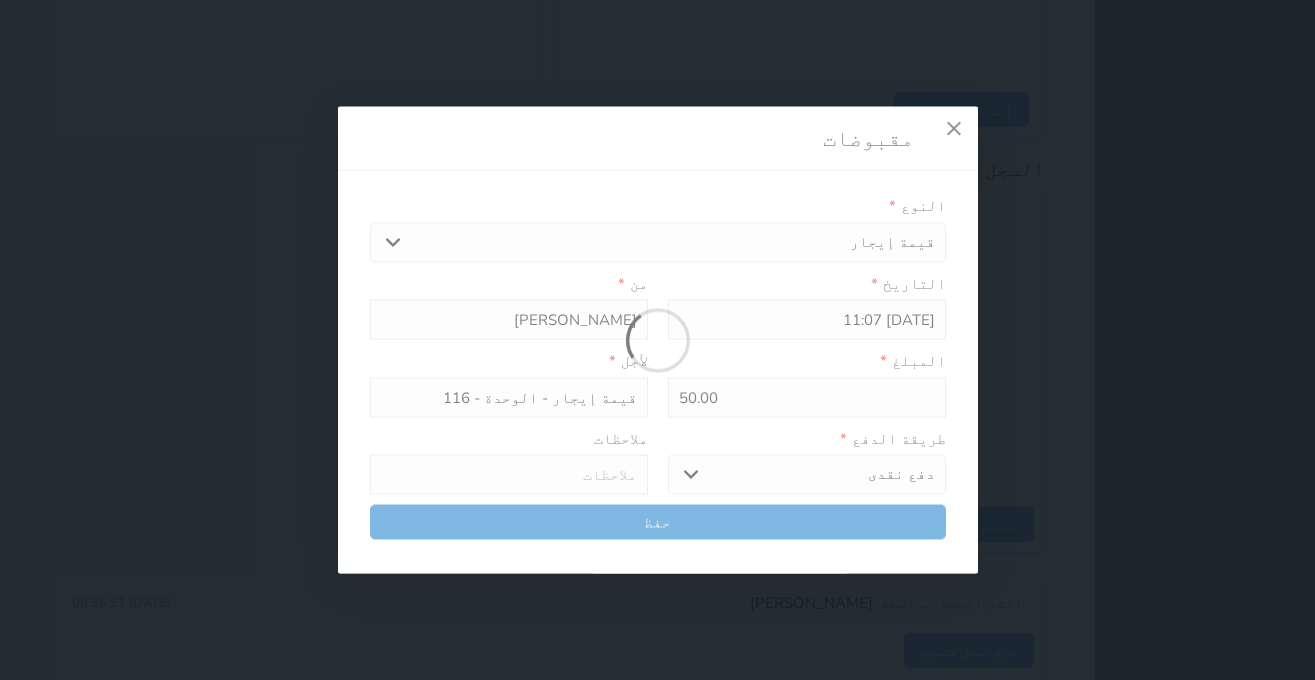 select 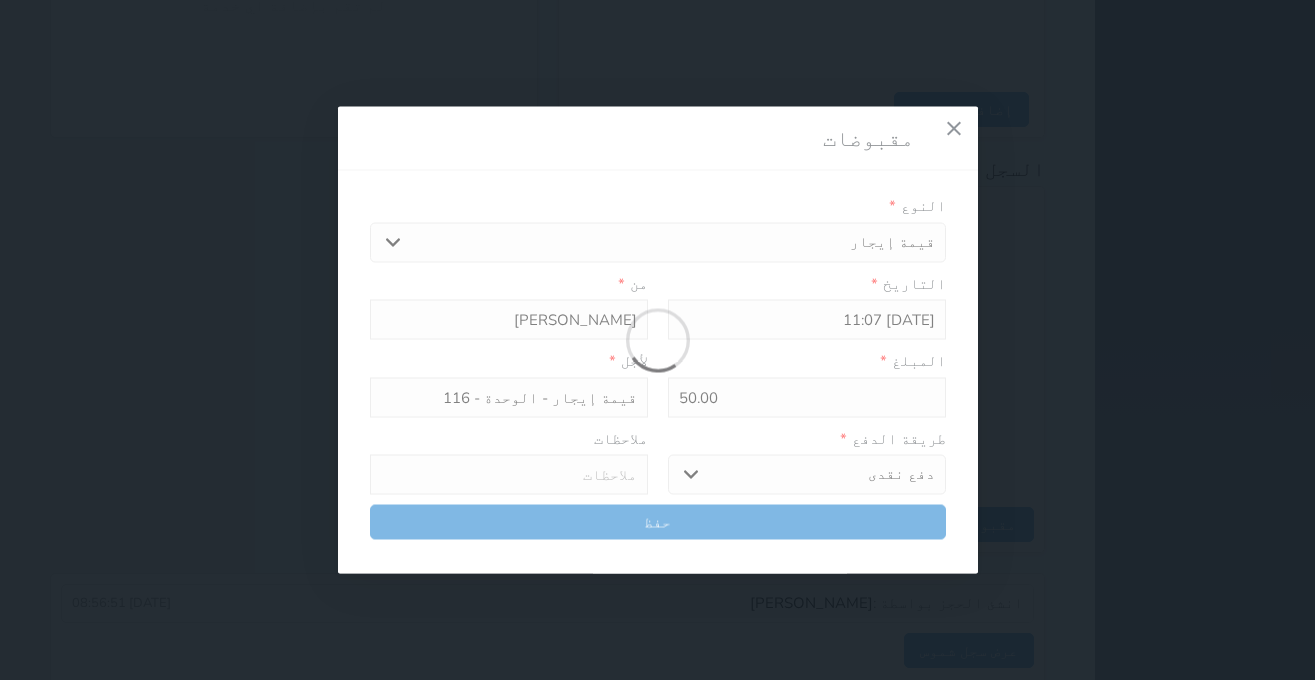 type 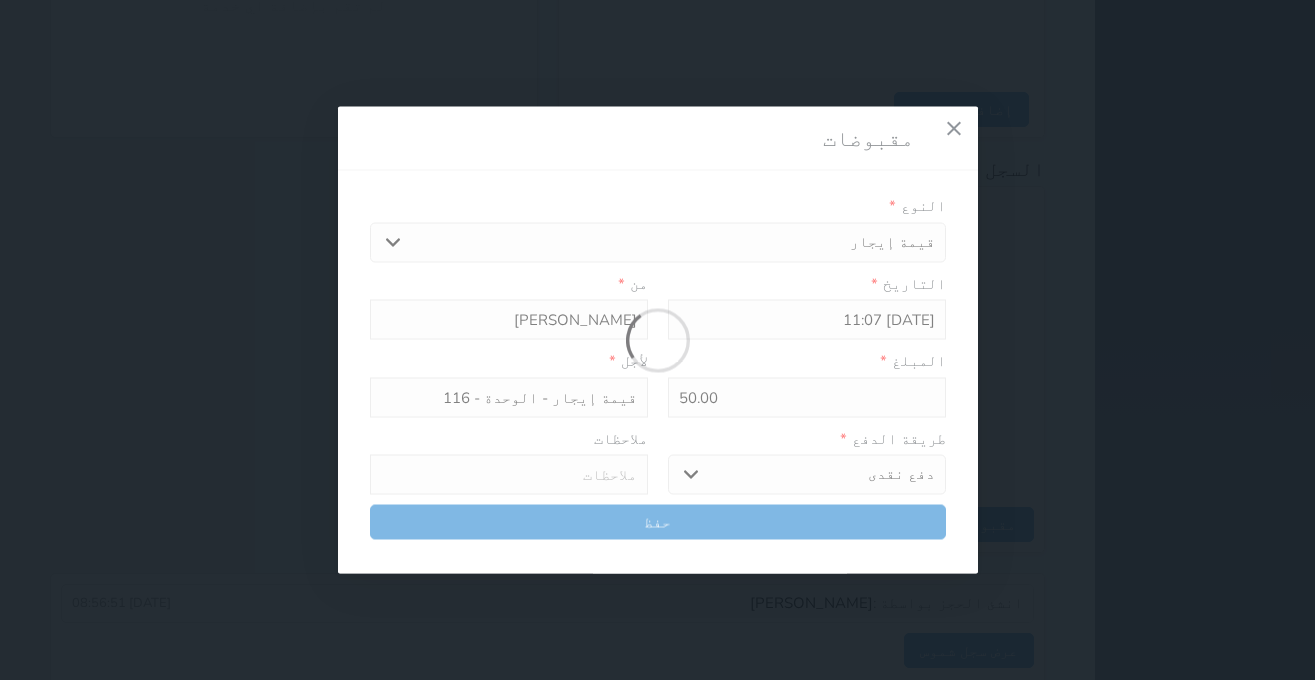 type on "0" 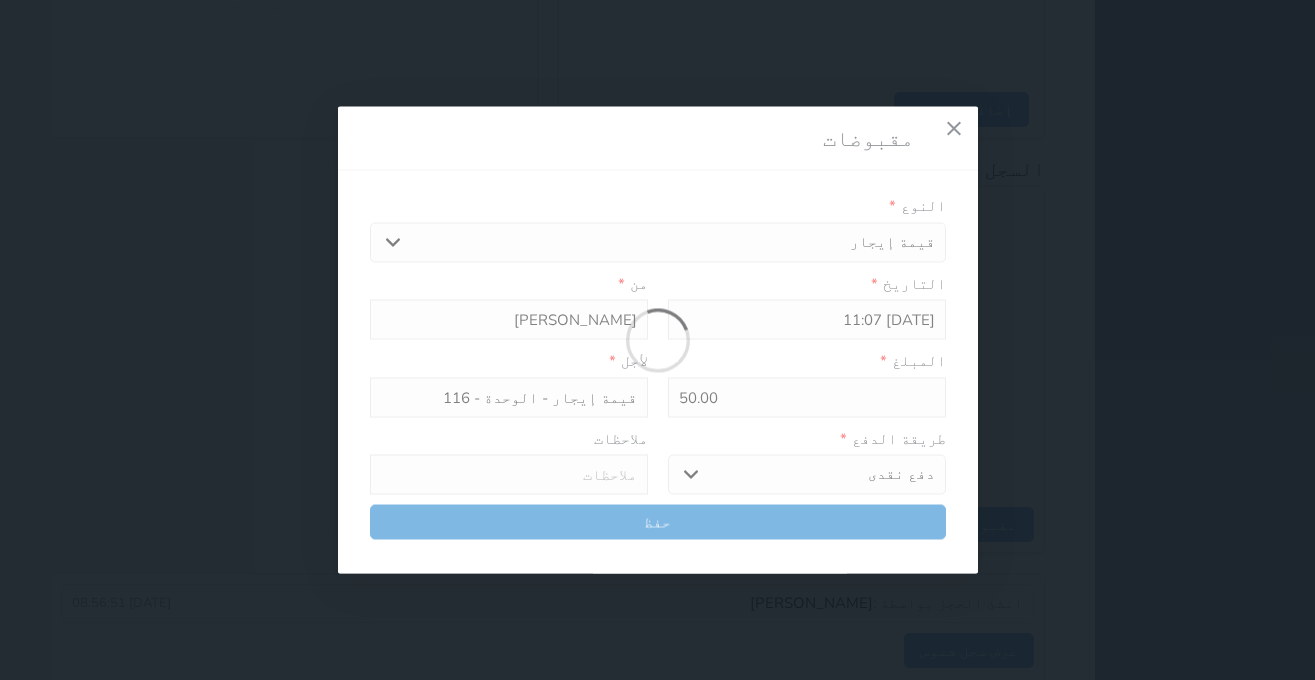 select 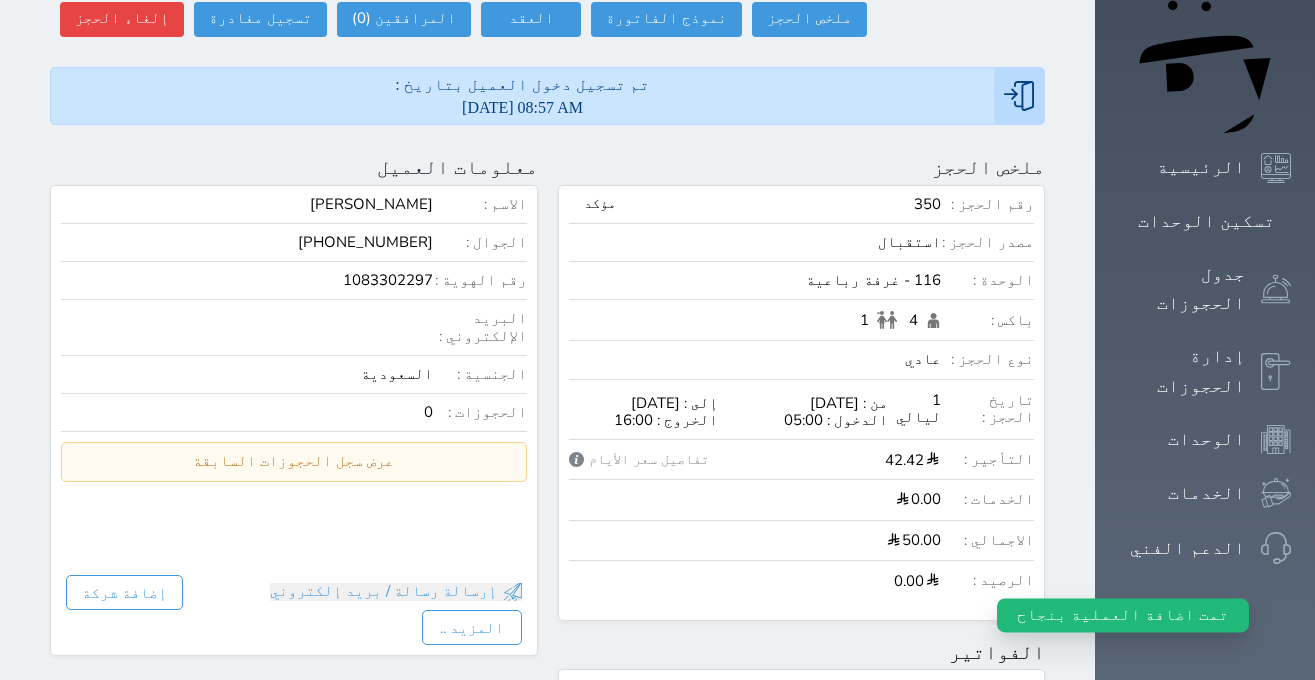 scroll, scrollTop: 92, scrollLeft: 0, axis: vertical 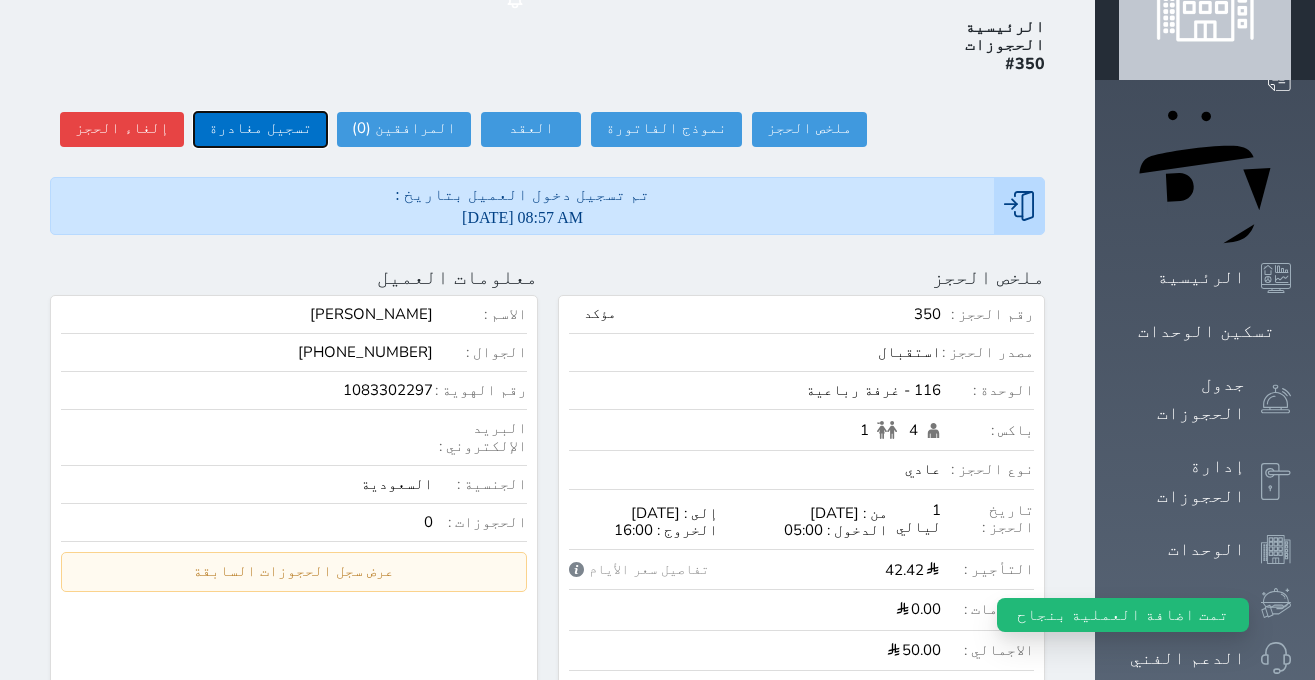 click on "تسجيل مغادرة" at bounding box center (260, 129) 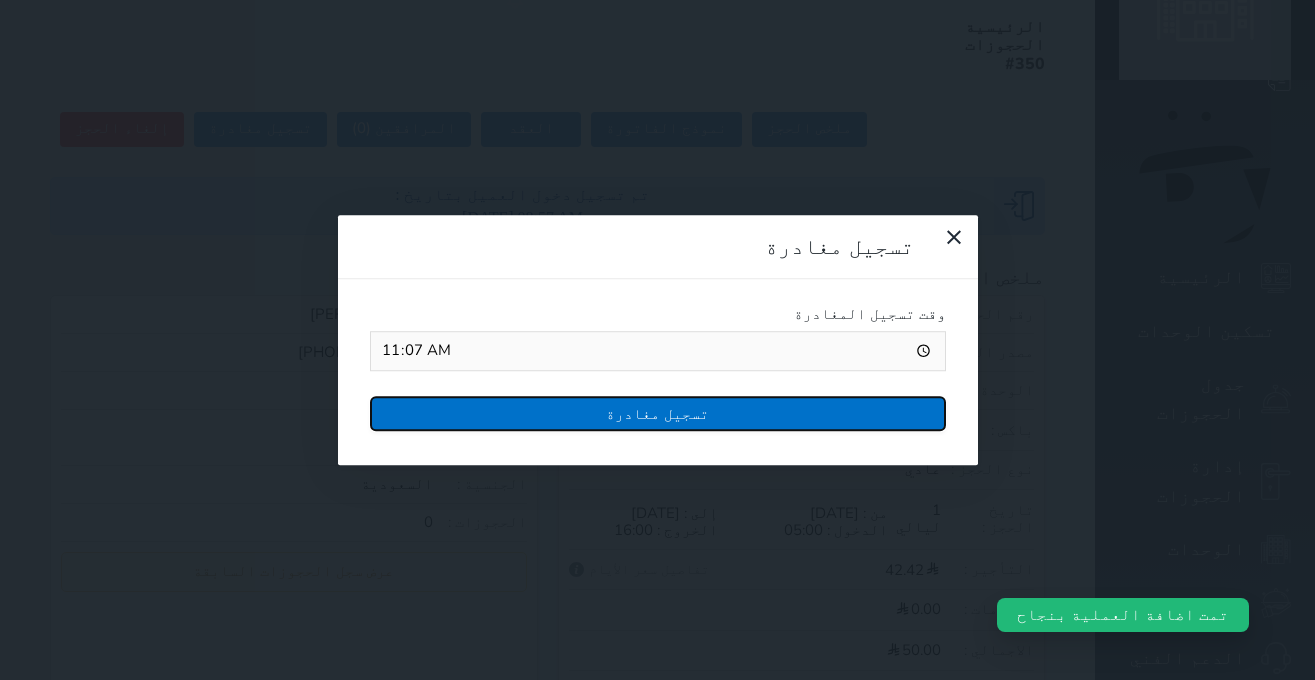 click on "تسجيل مغادرة" at bounding box center [658, 413] 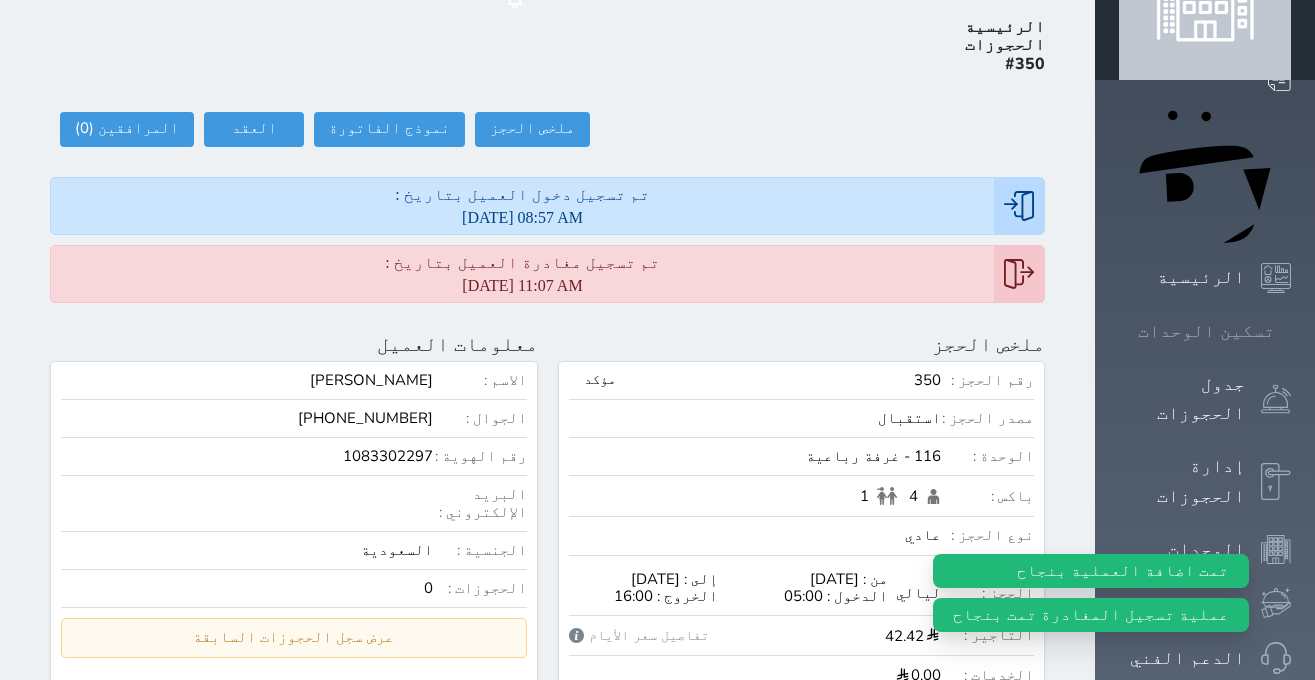 click at bounding box center [1291, 331] 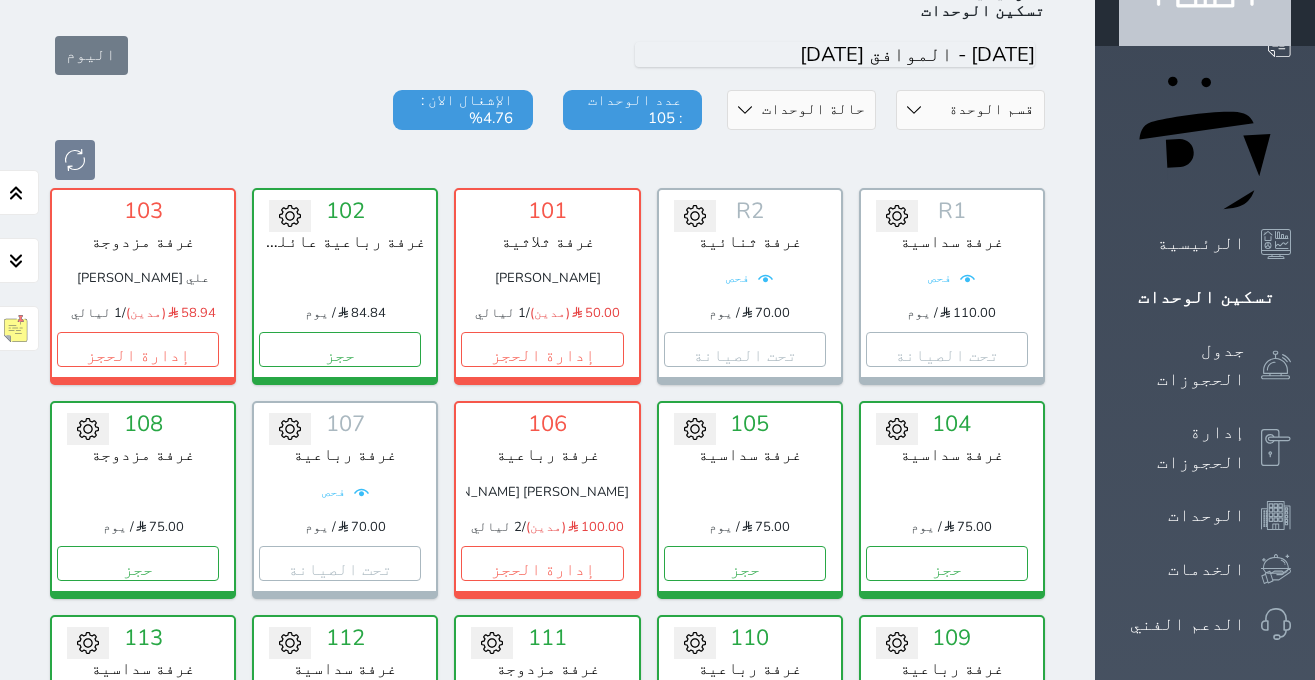 scroll, scrollTop: 252, scrollLeft: 0, axis: vertical 